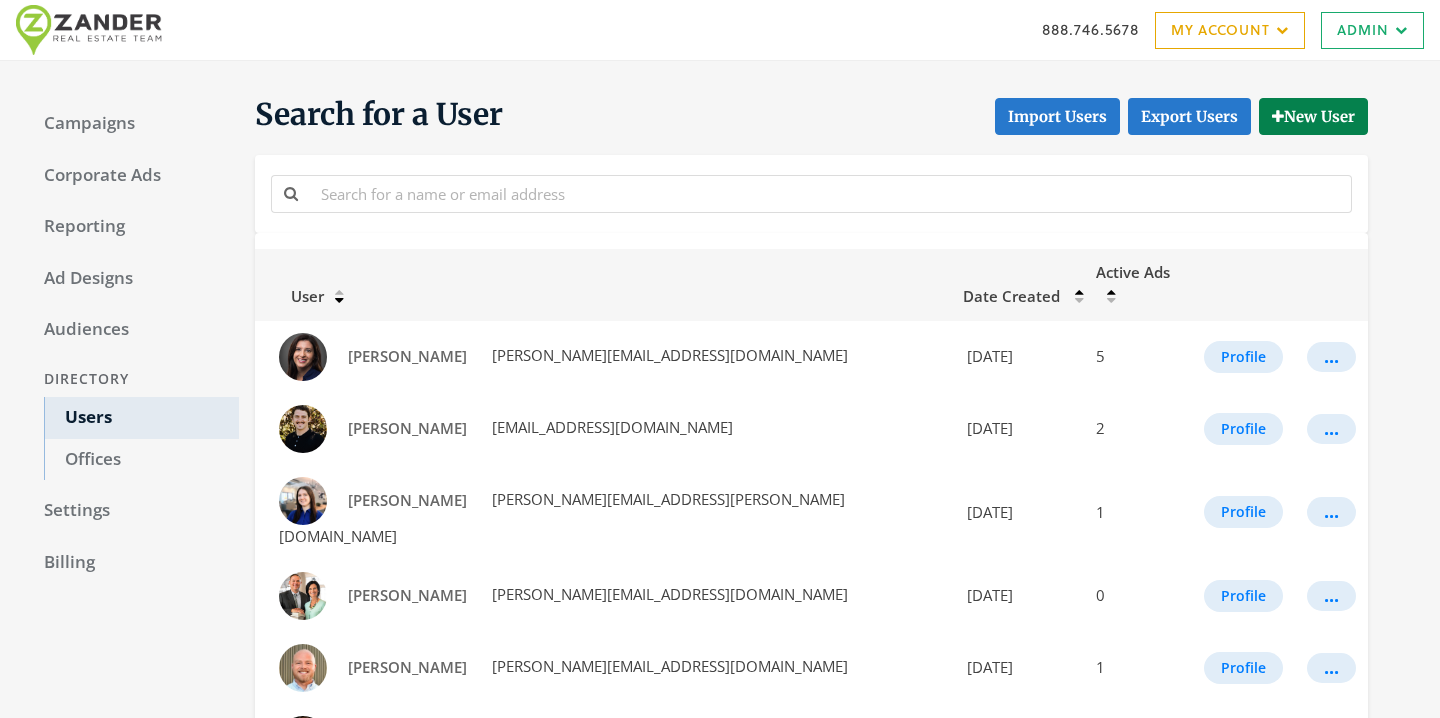 scroll, scrollTop: 0, scrollLeft: 0, axis: both 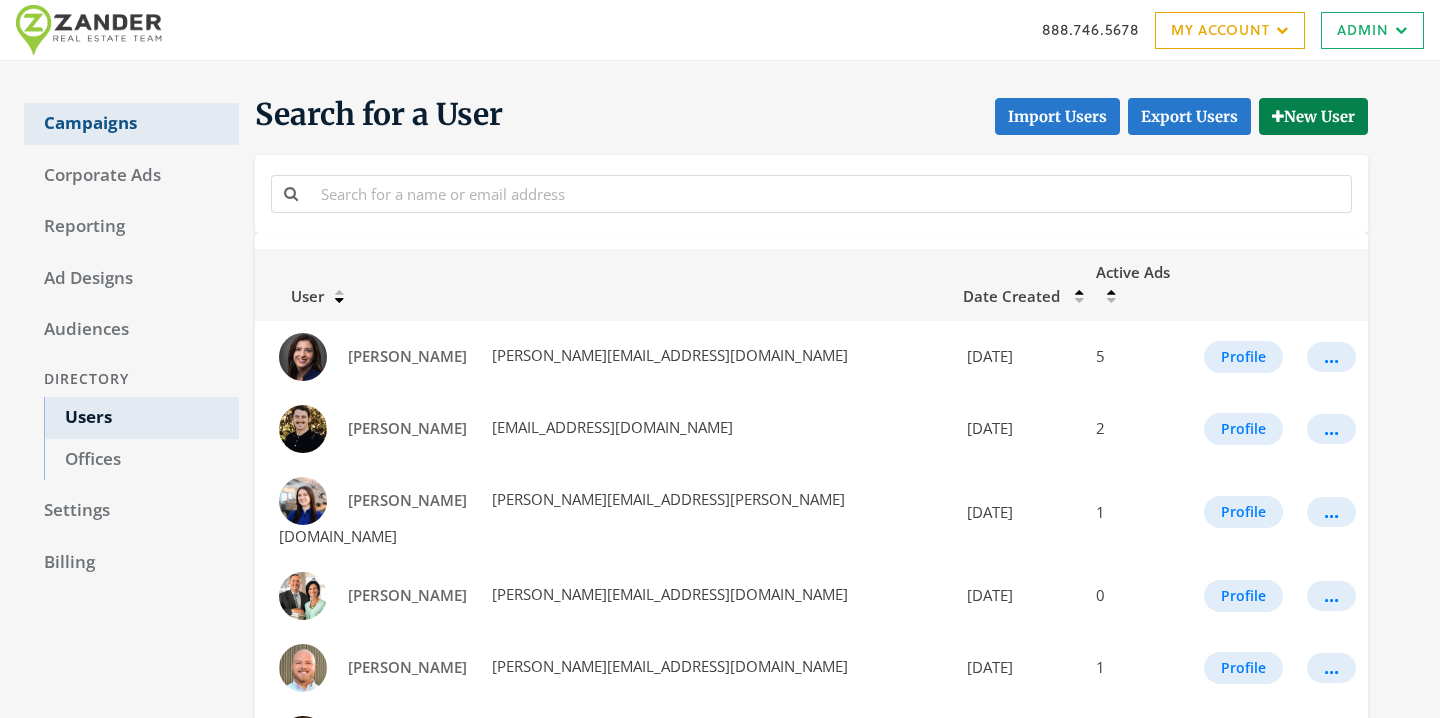 click on "Campaigns" at bounding box center [131, 124] 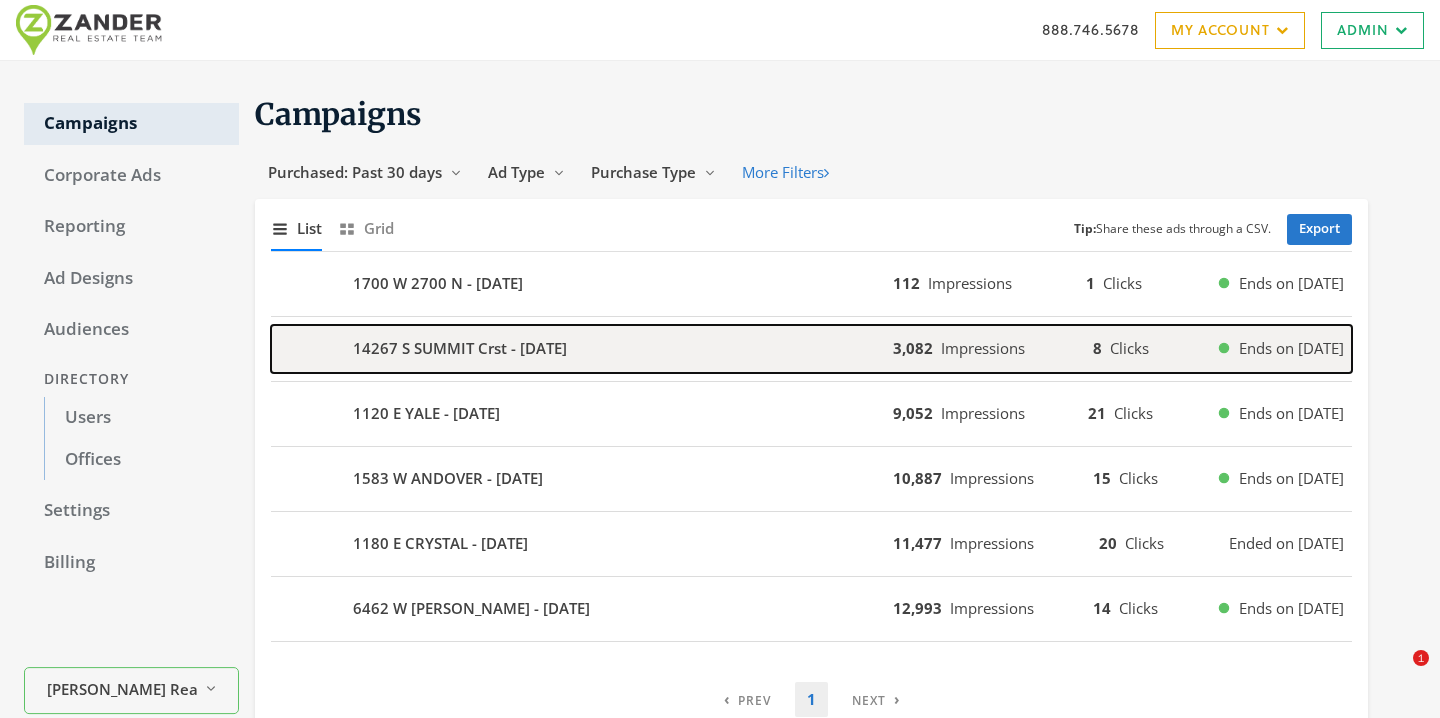 click on "14267 S SUMMIT Crst - [DATE]" at bounding box center (460, 348) 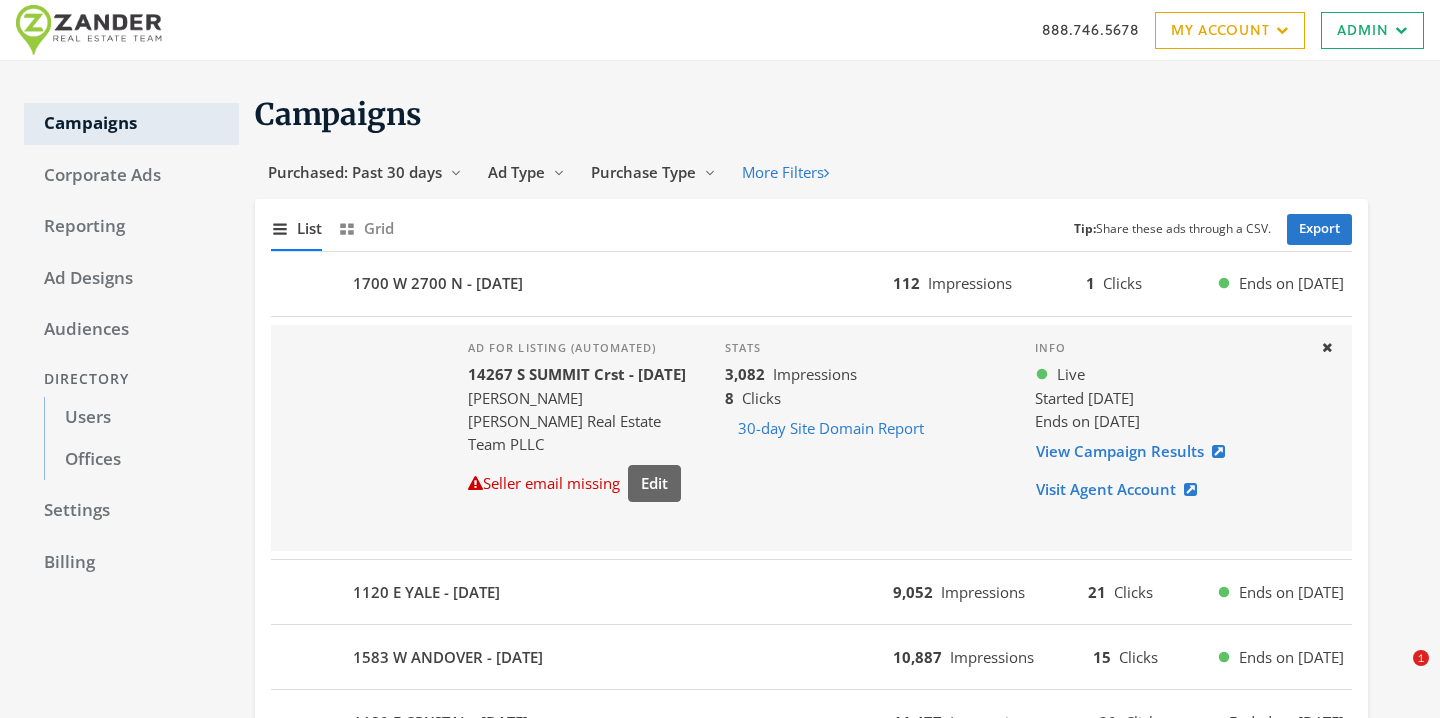 click on "1700 W 2700 N - [DATE] 112 Impressions 1 Clicks Ends on [DATE]" at bounding box center (811, 284) 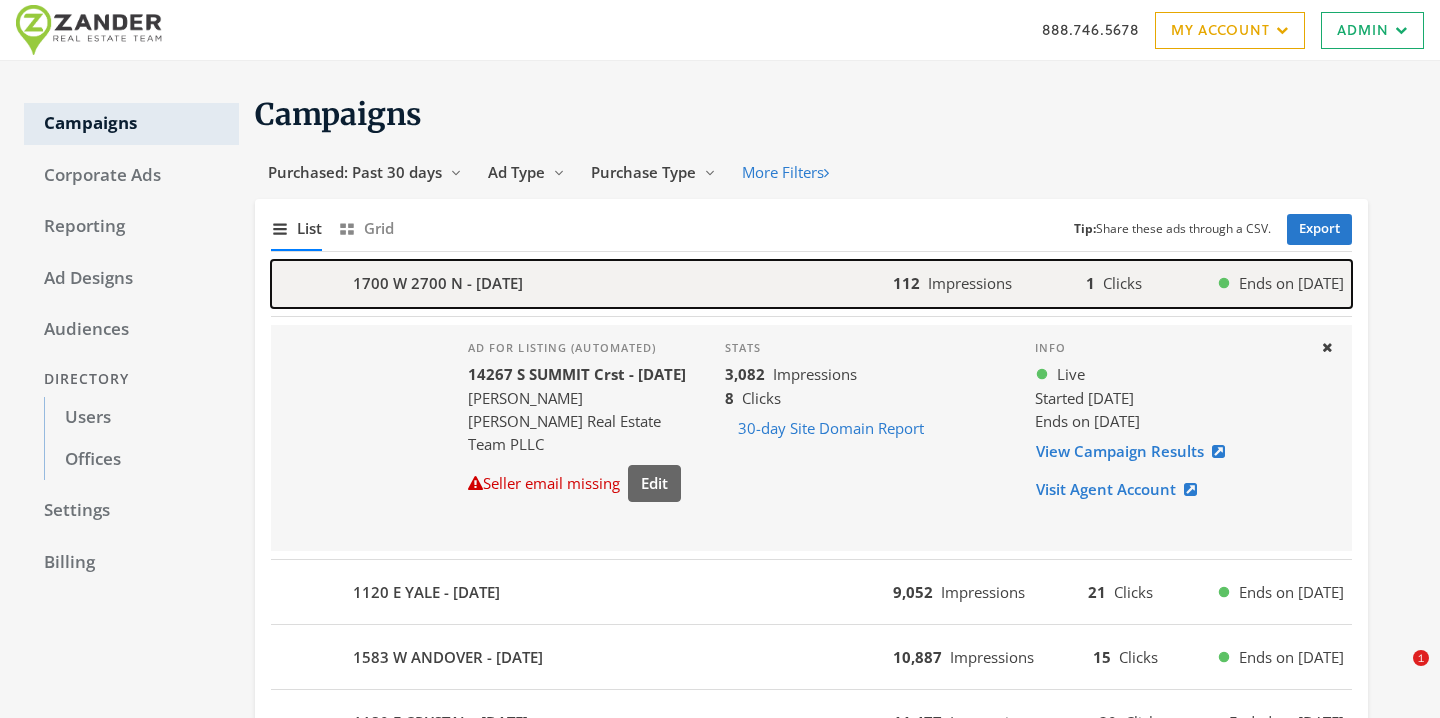 click on "1700 W 2700 N - [DATE]" at bounding box center (582, 284) 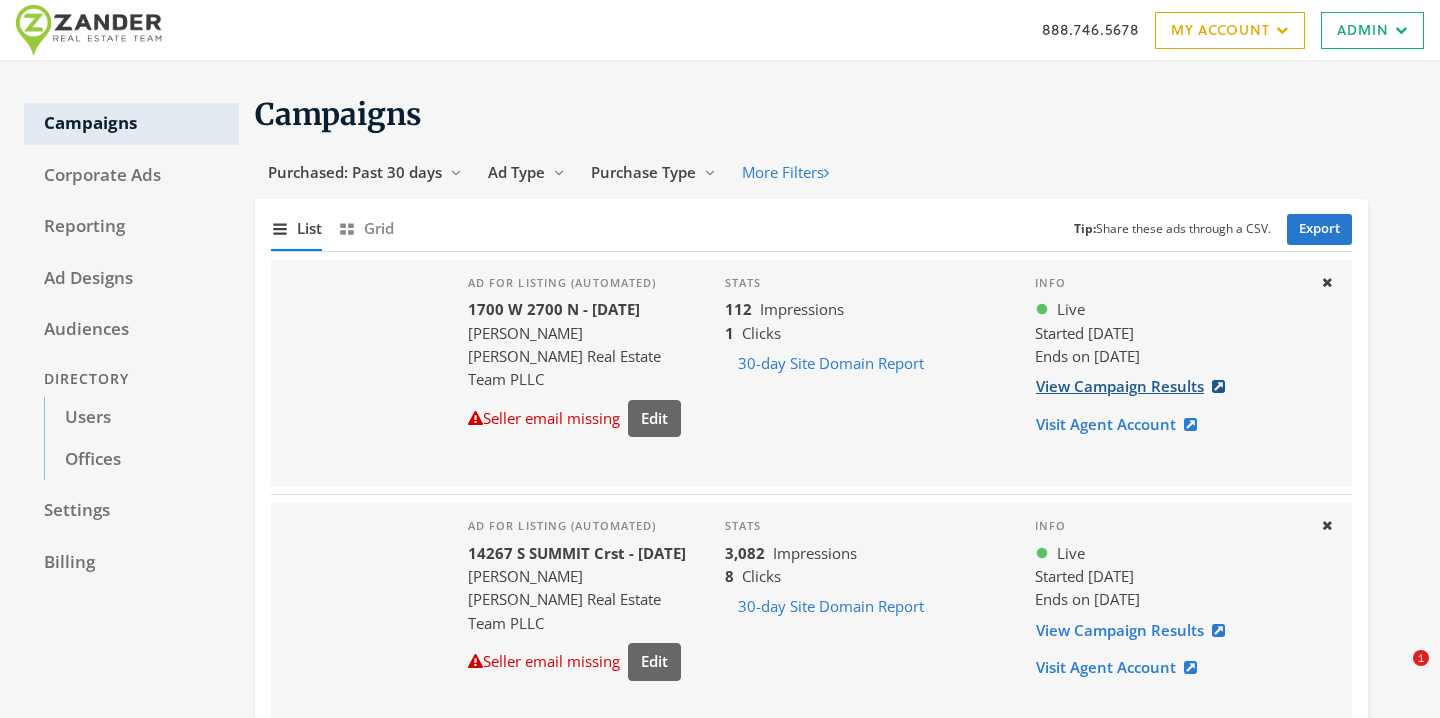 click on "View Campaign Results" at bounding box center (1136, 386) 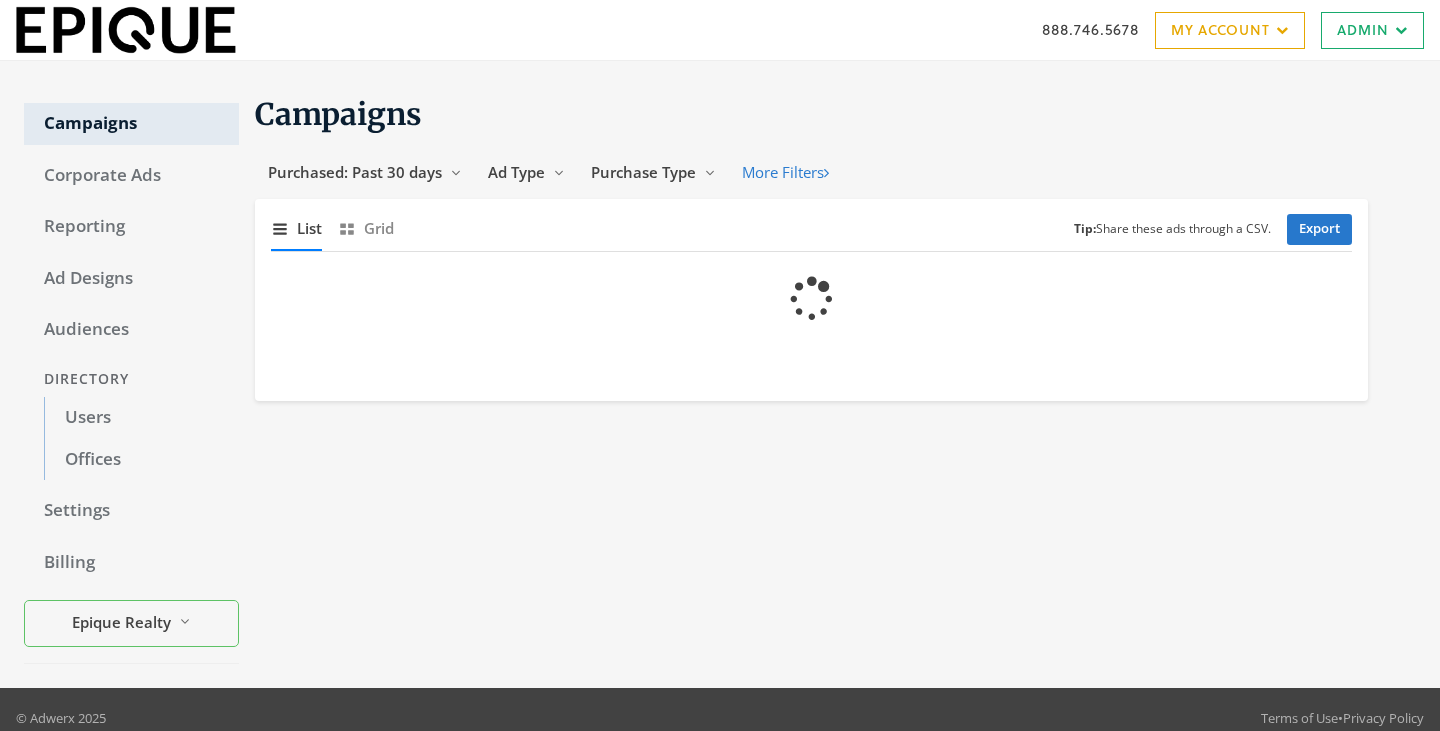 scroll, scrollTop: 0, scrollLeft: 0, axis: both 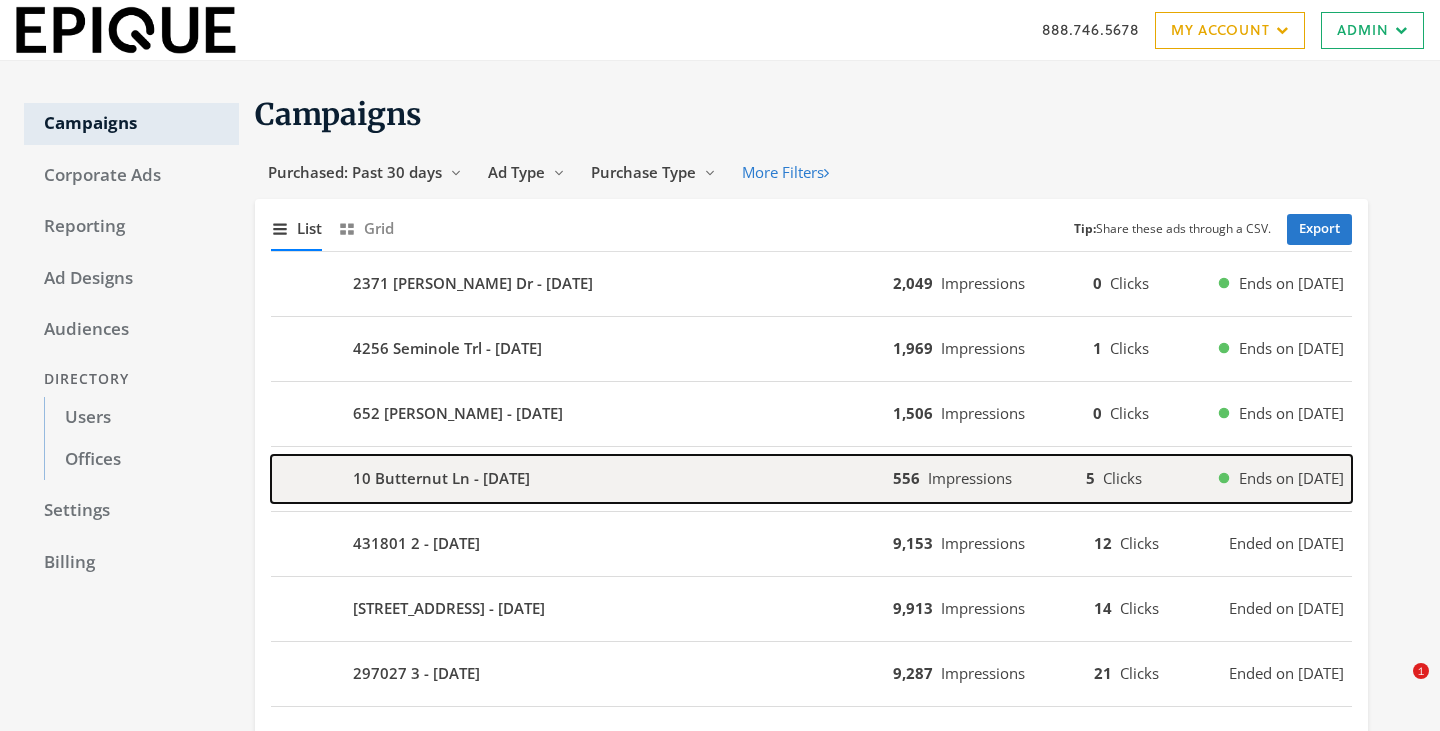 click on "10 Butternut Ln - 2025-07-21" at bounding box center [582, 479] 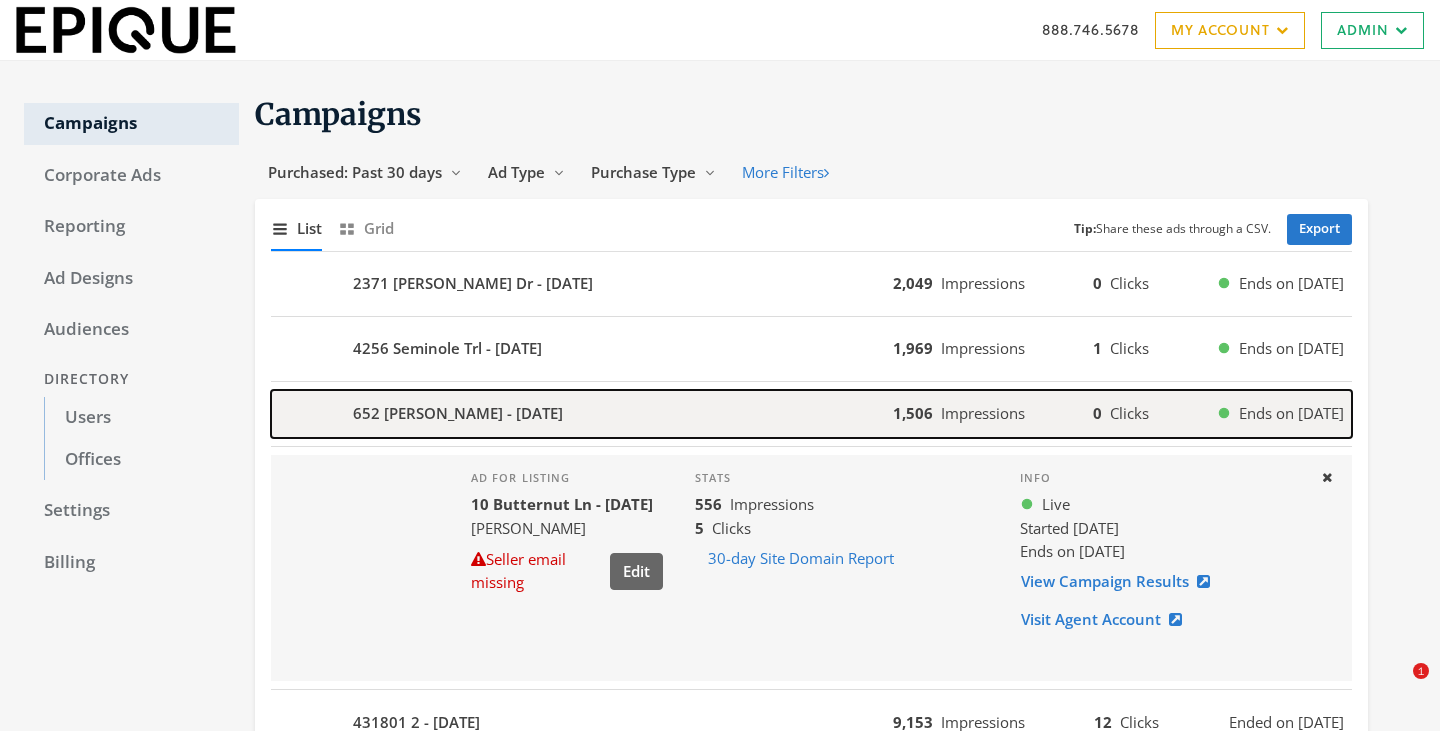 click on "652 Mozingo Ln - 2025-07-21" at bounding box center [582, 414] 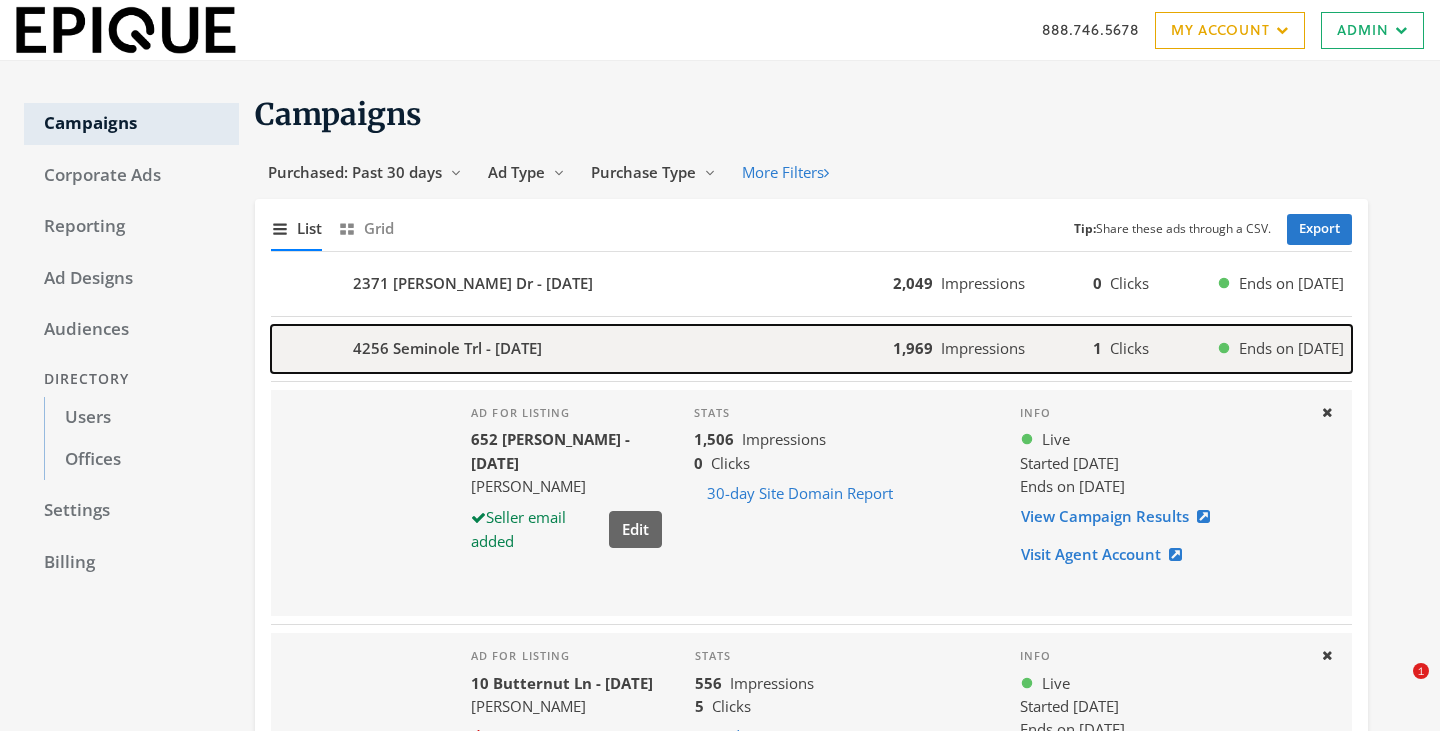 click on "4256 Seminole Trl - 2025-07-21" at bounding box center [582, 349] 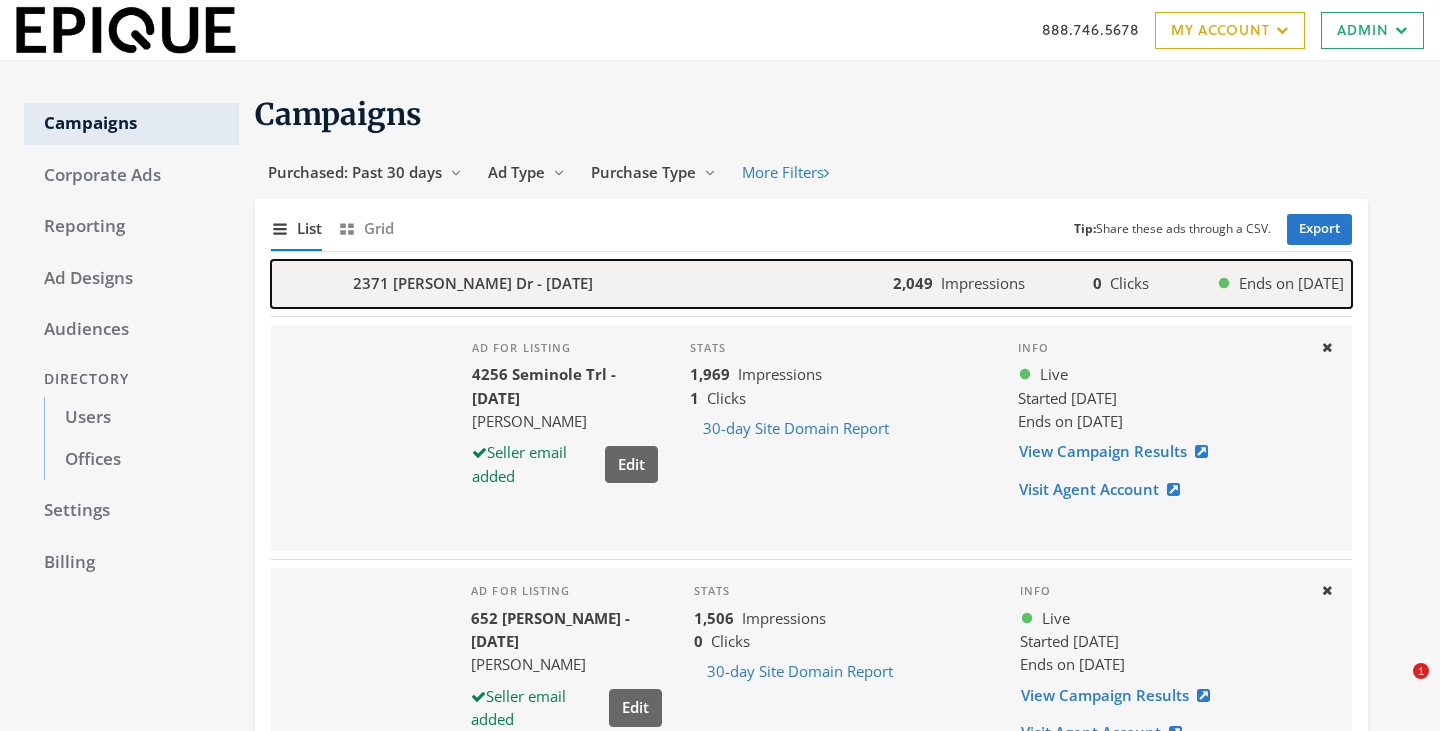 click on "2371 Le Ruth Dr - 2025-07-21" at bounding box center [473, 283] 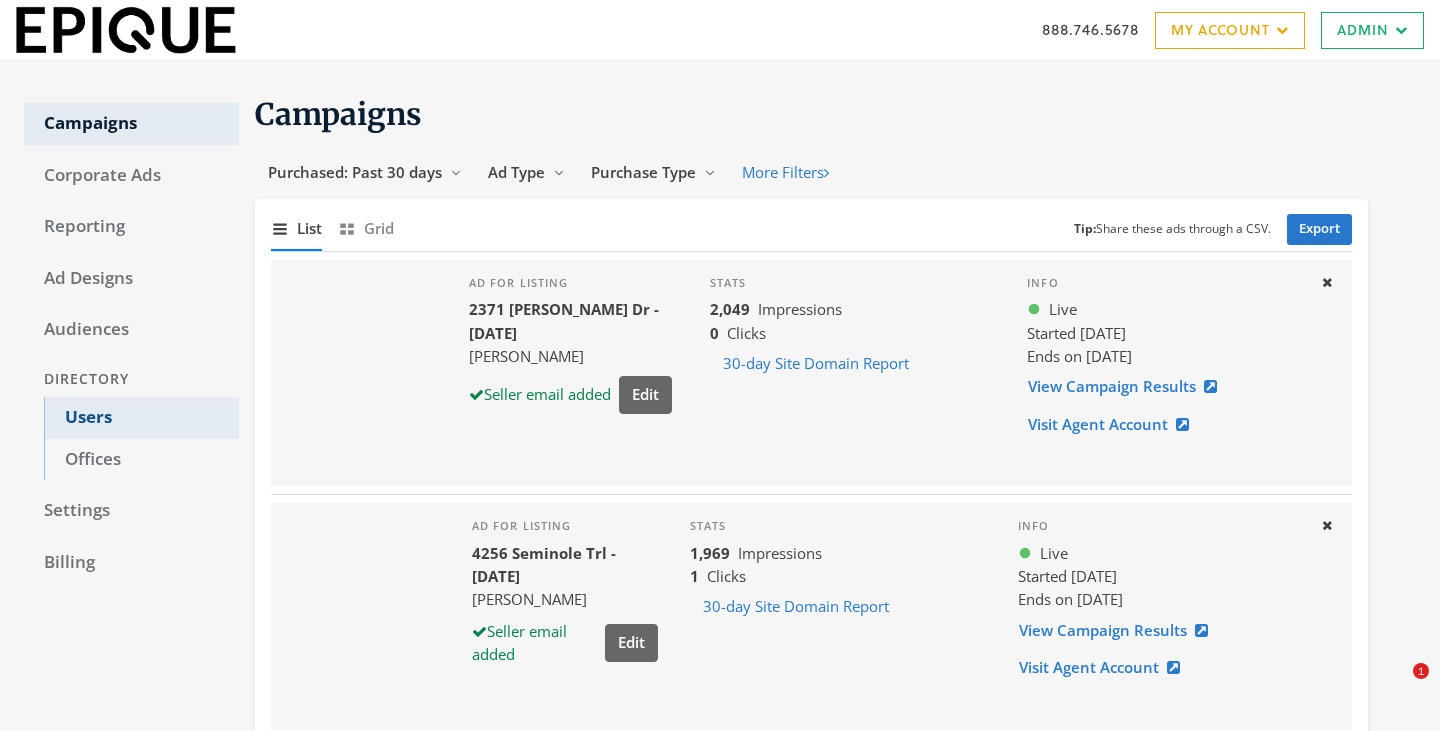 click on "Users" at bounding box center (141, 418) 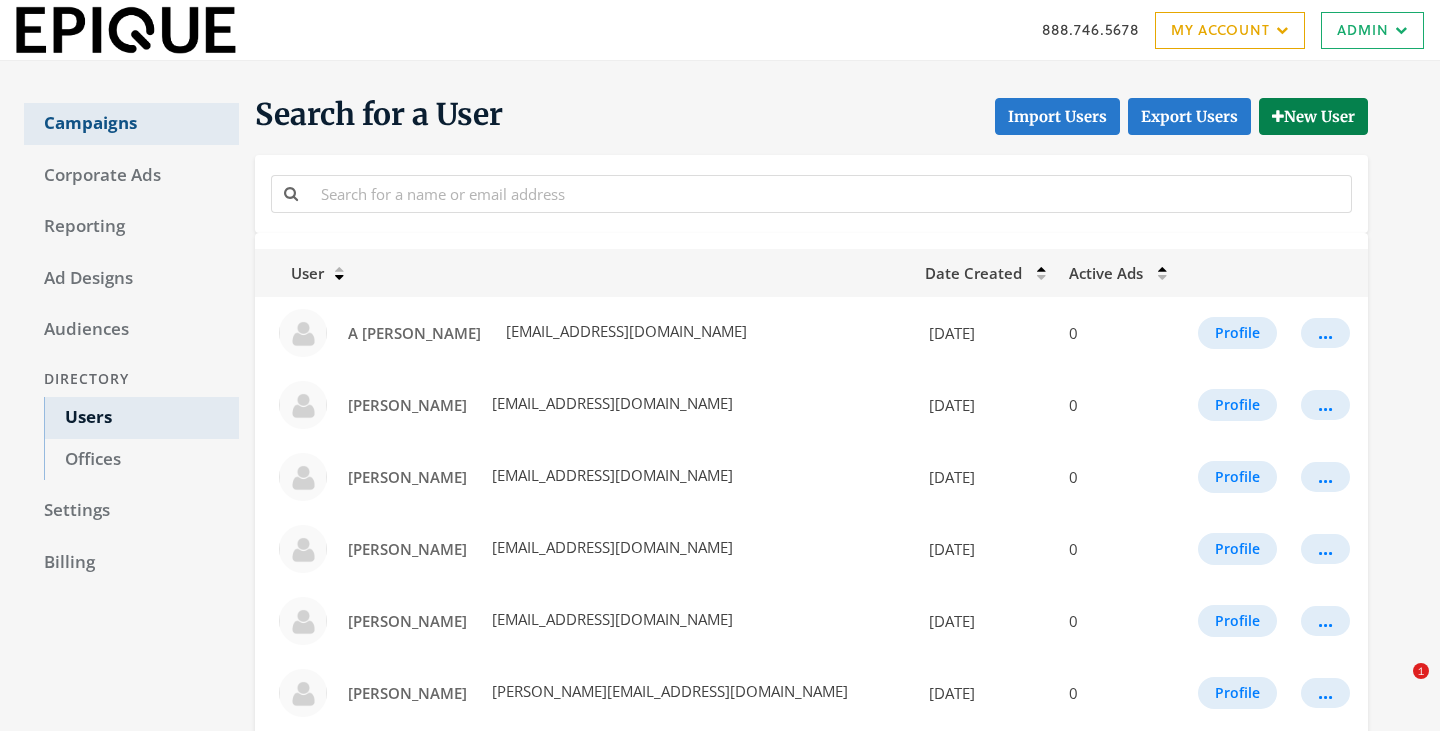 click on "Campaigns" at bounding box center [131, 124] 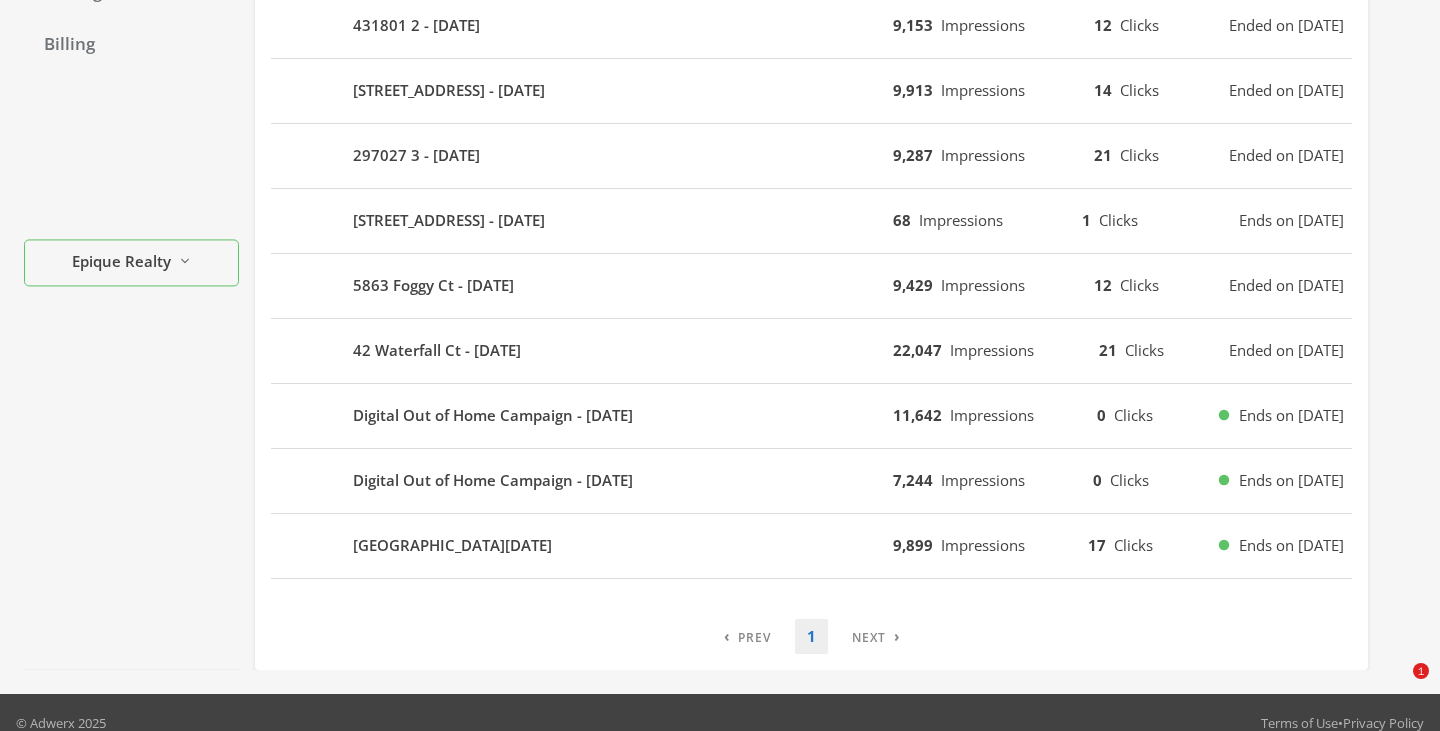 scroll, scrollTop: 540, scrollLeft: 0, axis: vertical 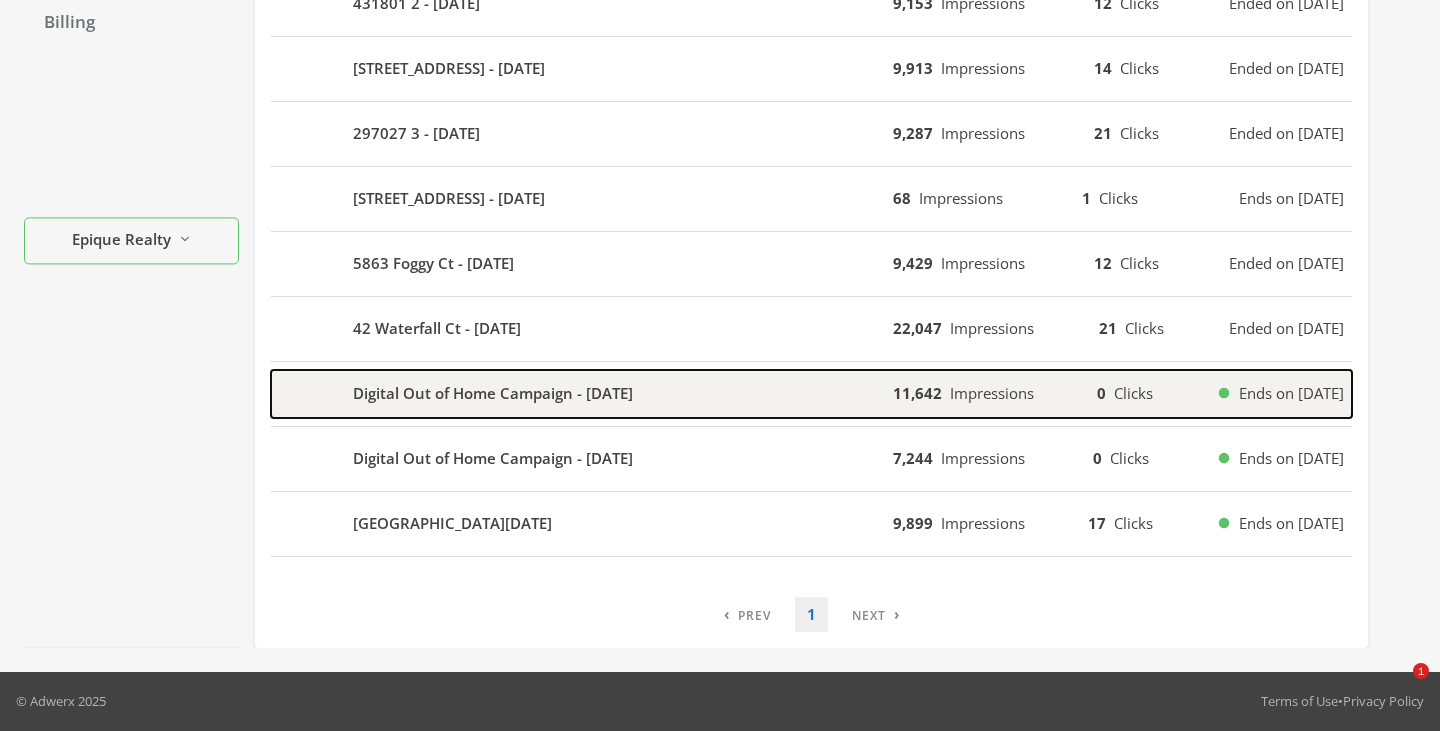 click on "Digital Out of Home Campaign - 2025-06-30" at bounding box center [493, 393] 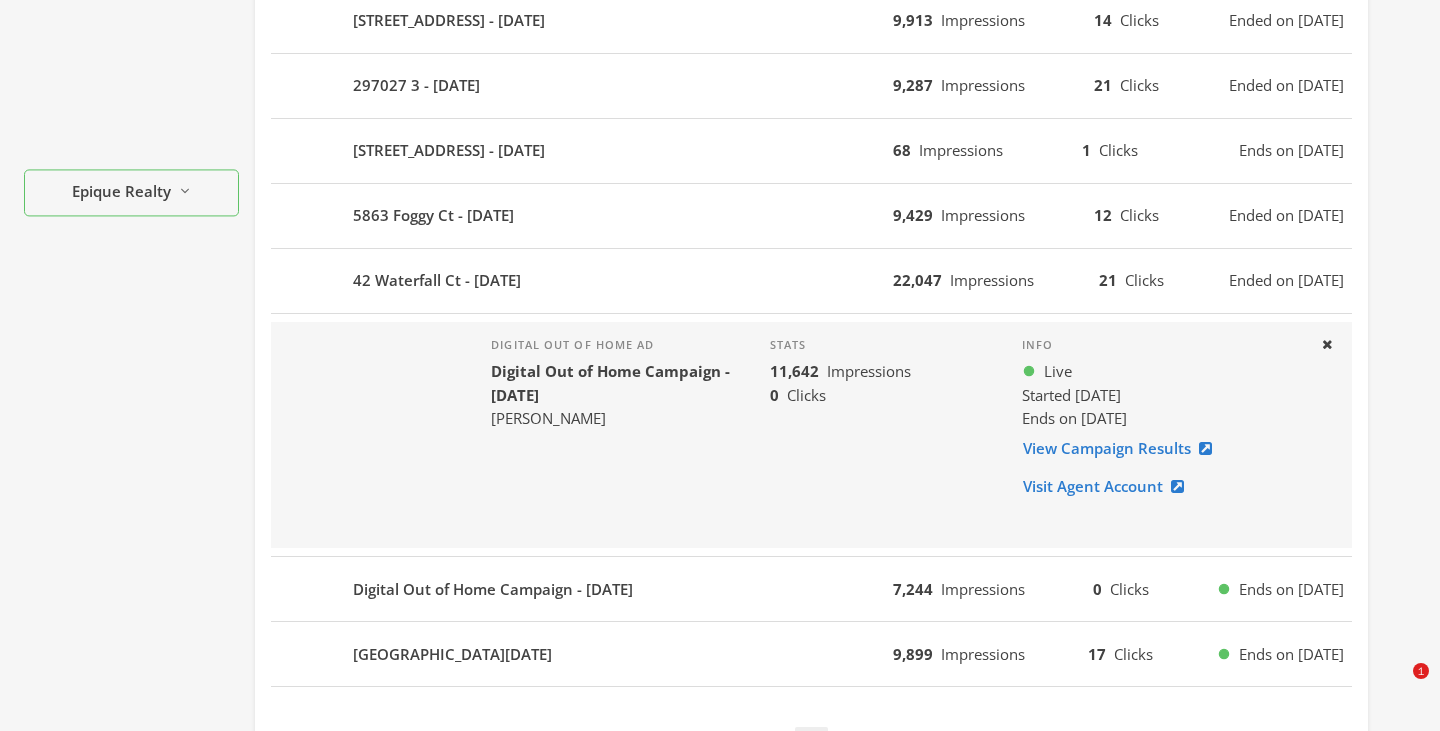 scroll, scrollTop: 598, scrollLeft: 0, axis: vertical 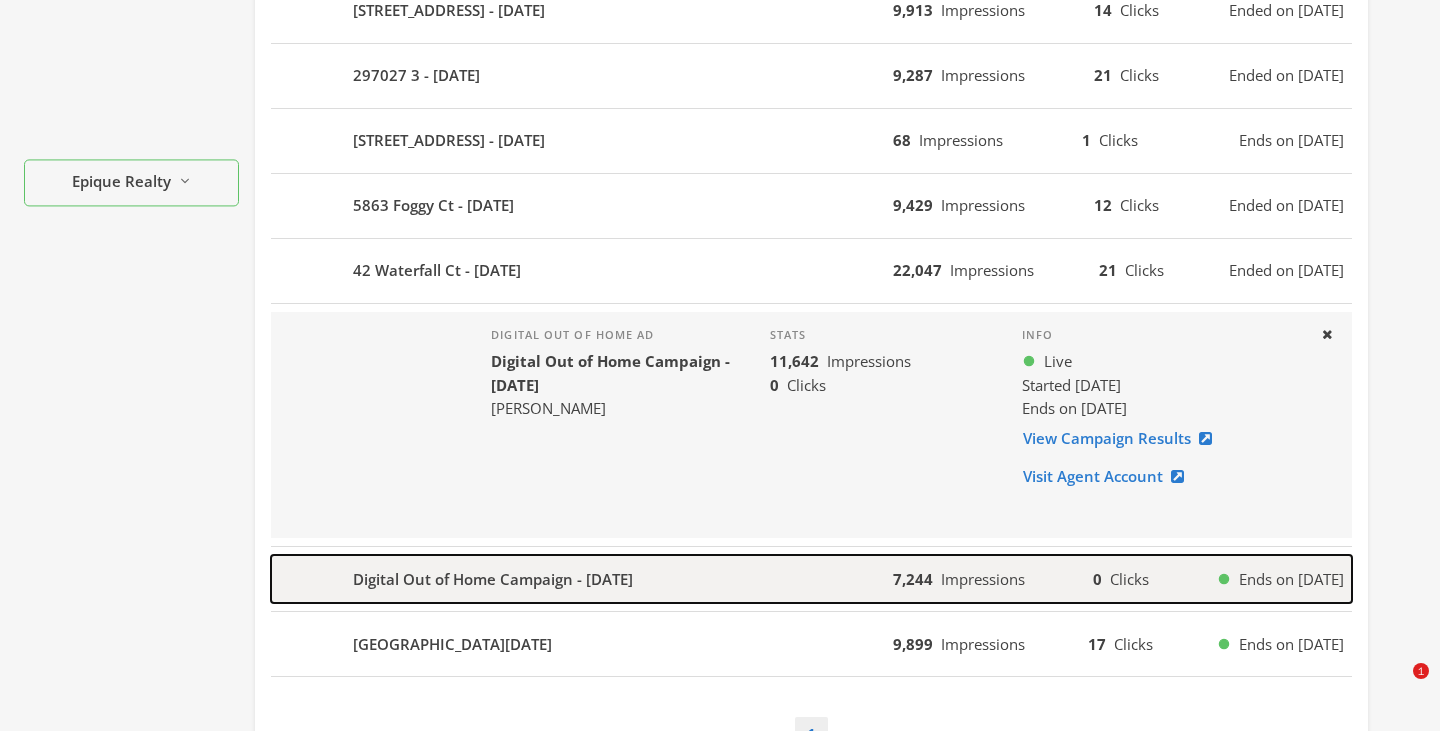 click on "Digital Out of Home Campaign - 2025-06-30" at bounding box center [582, 579] 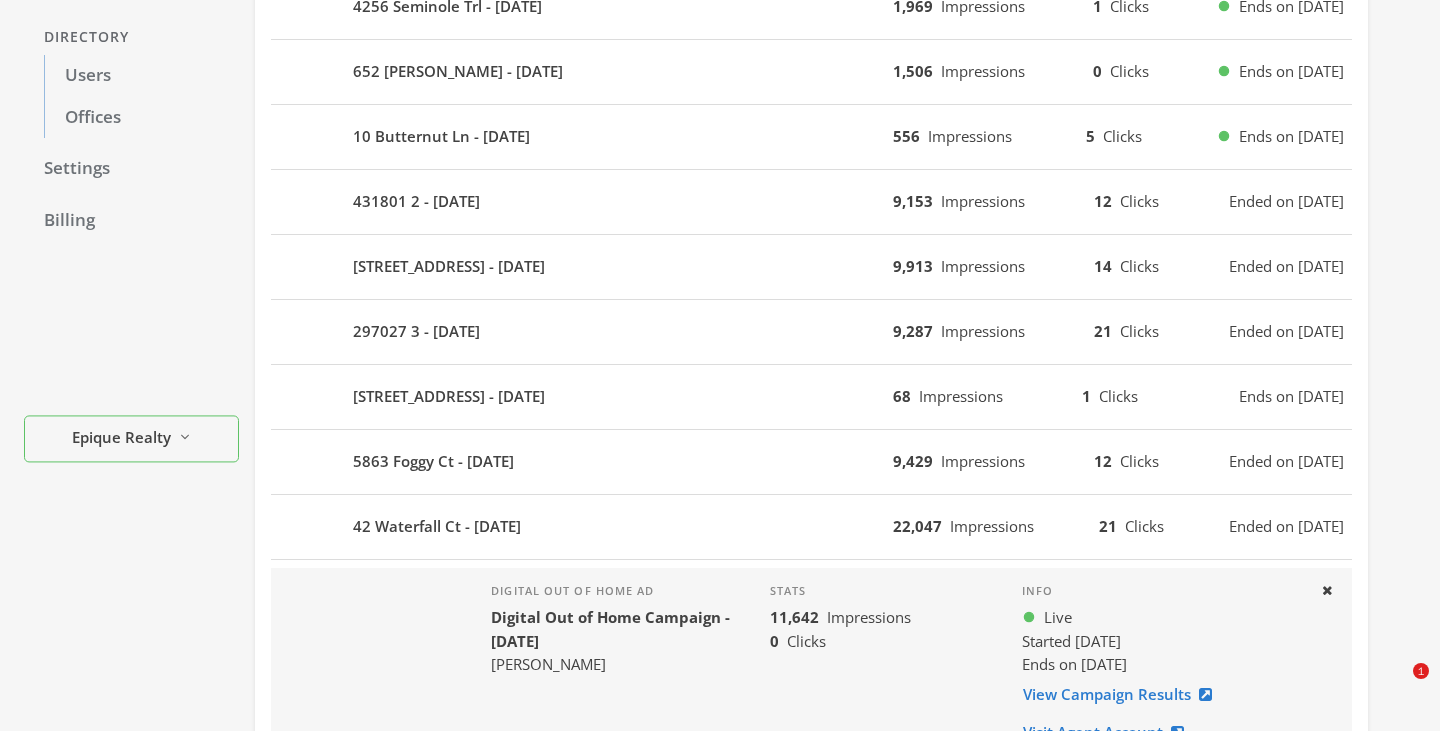 scroll, scrollTop: 0, scrollLeft: 0, axis: both 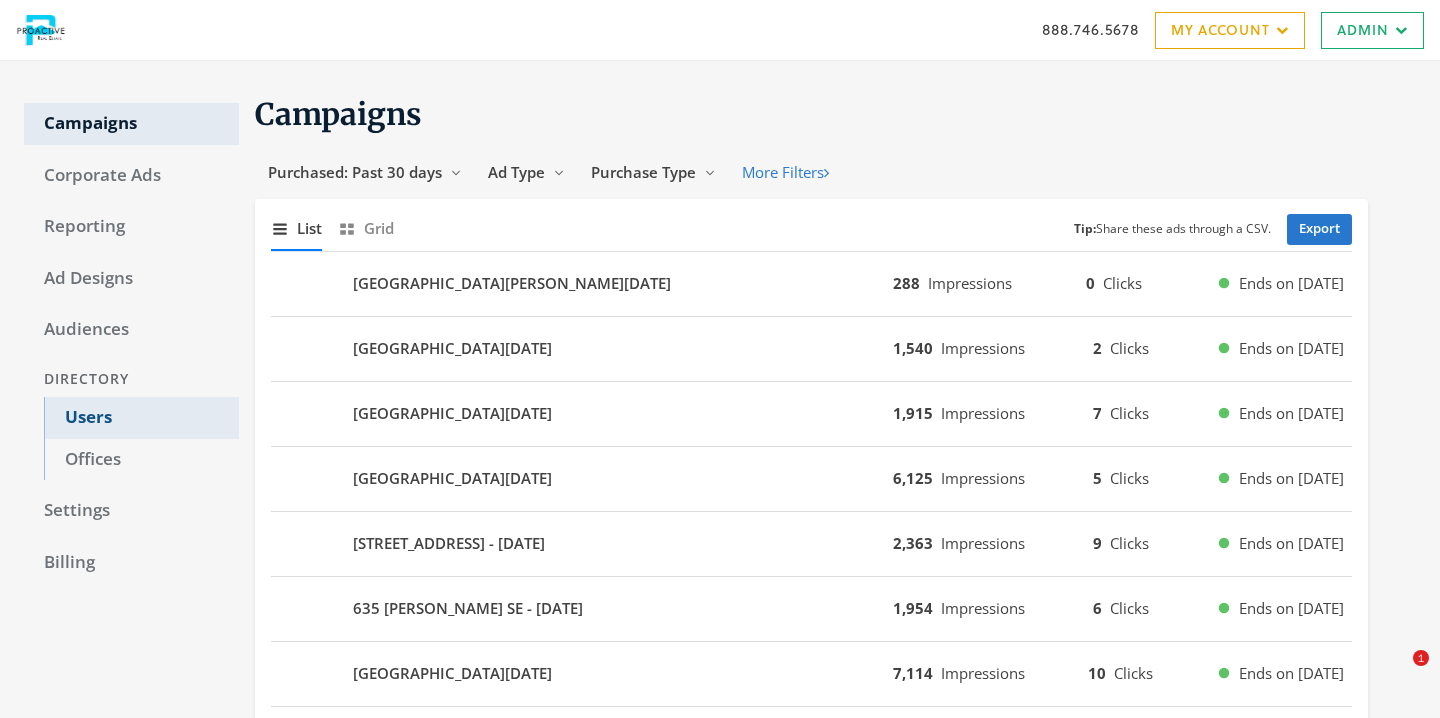 click on "Users" at bounding box center [141, 418] 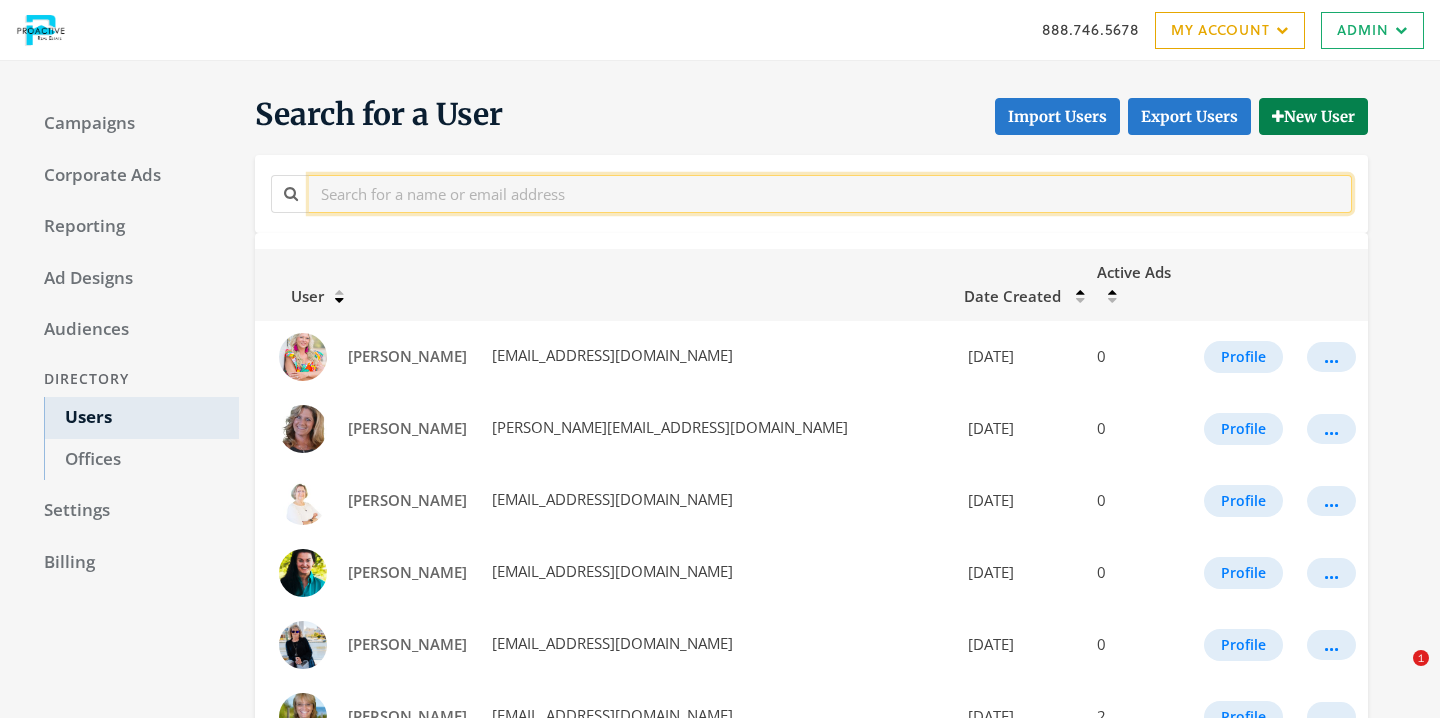 click at bounding box center [830, 193] 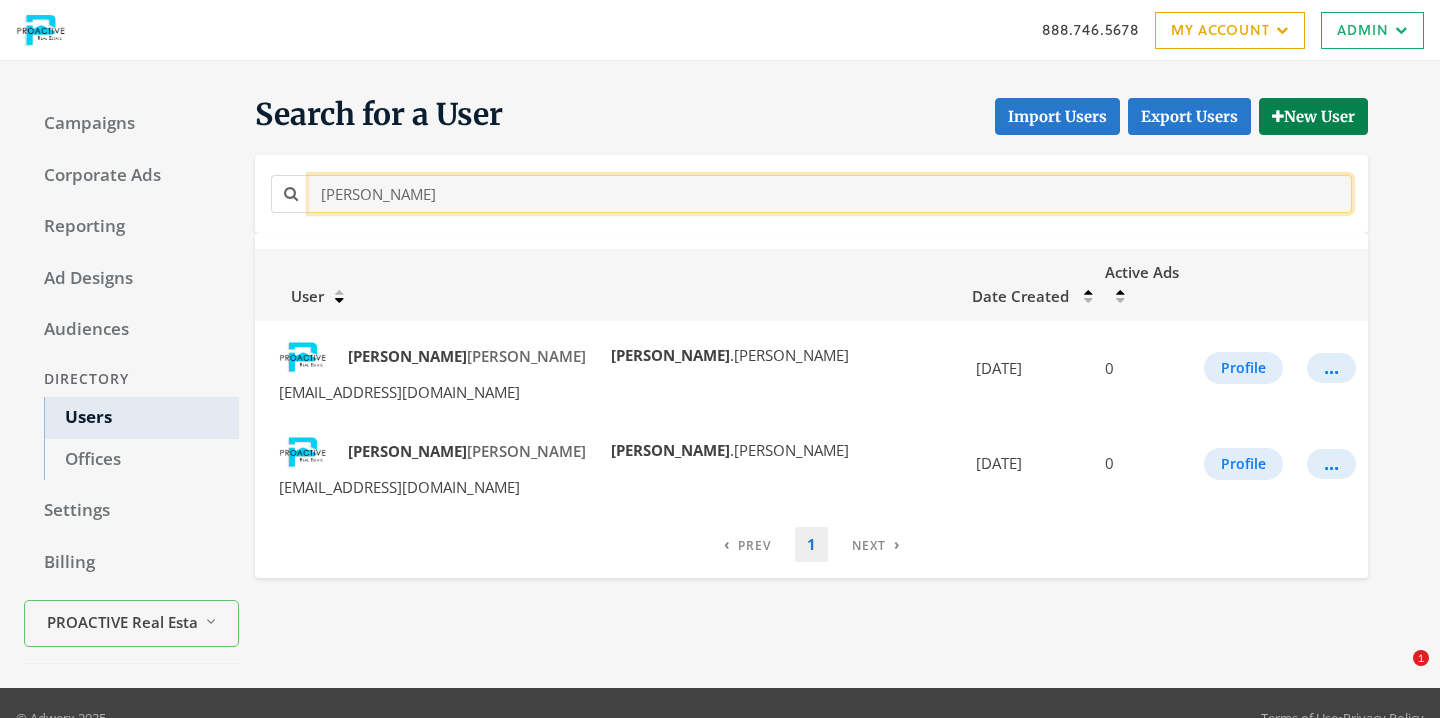 drag, startPoint x: 376, startPoint y: 202, endPoint x: 278, endPoint y: 186, distance: 99.29753 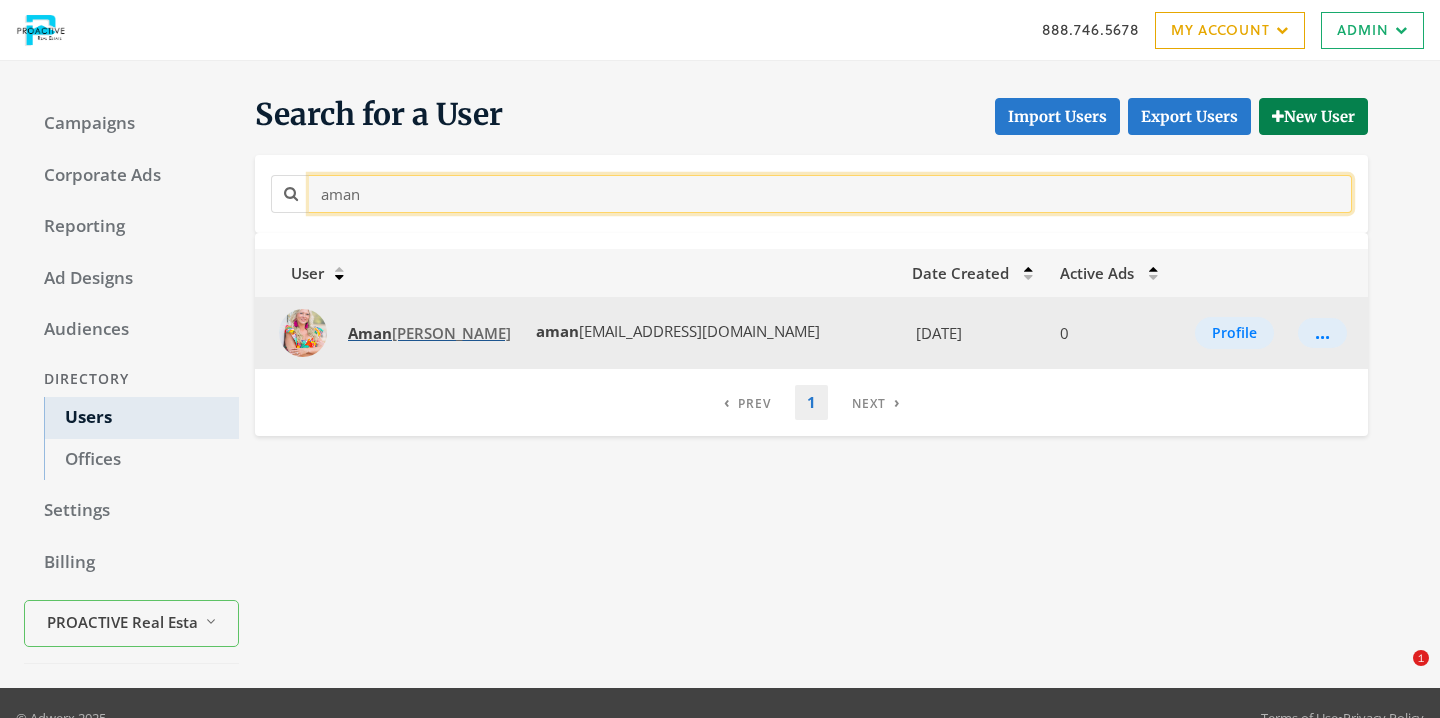 type on "aman" 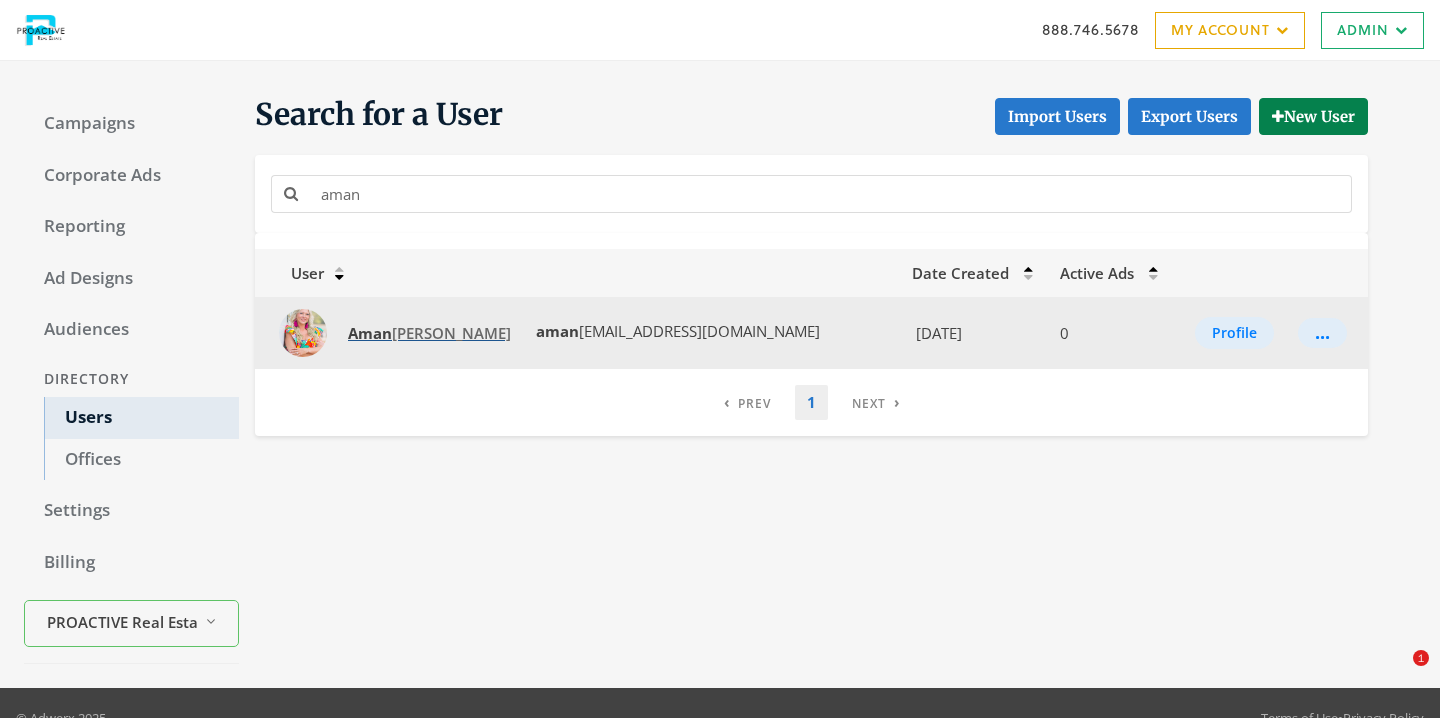 click on "Aman da Paterson" at bounding box center (429, 333) 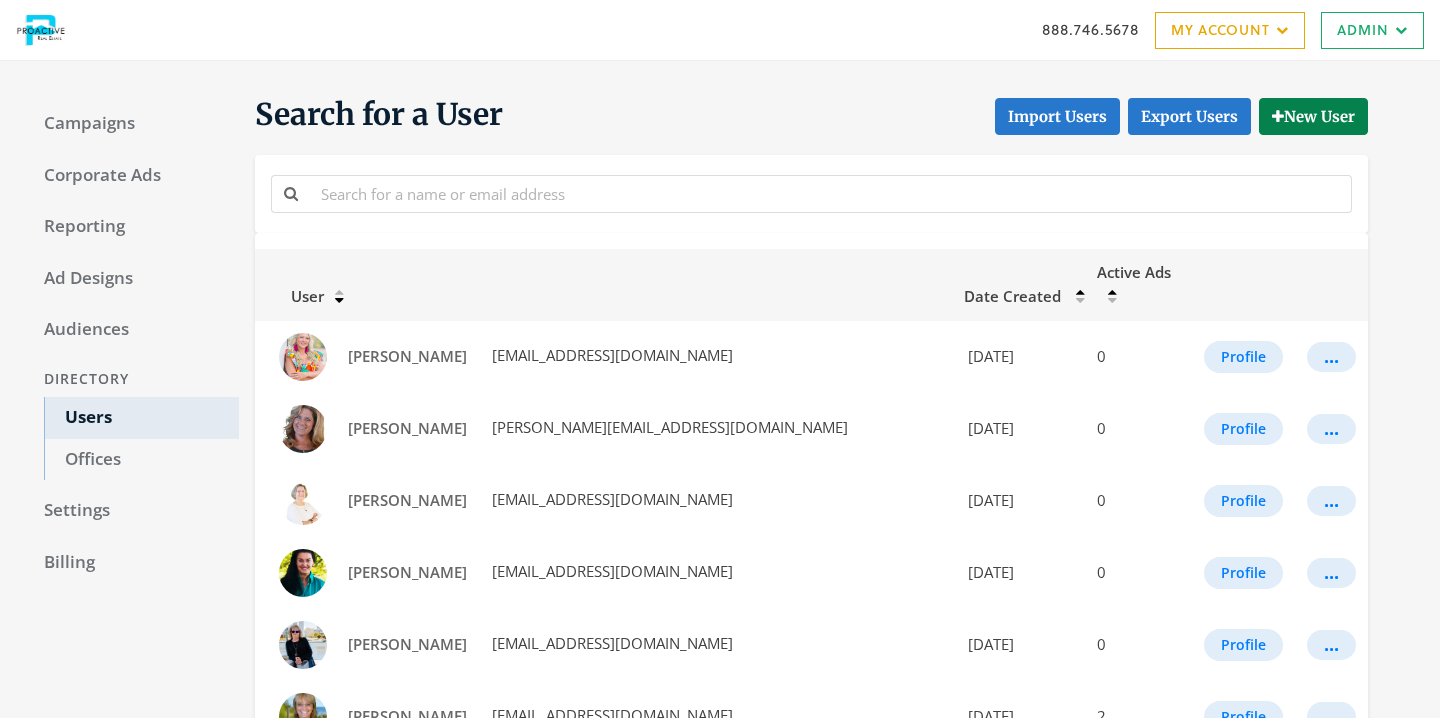 scroll, scrollTop: 0, scrollLeft: 0, axis: both 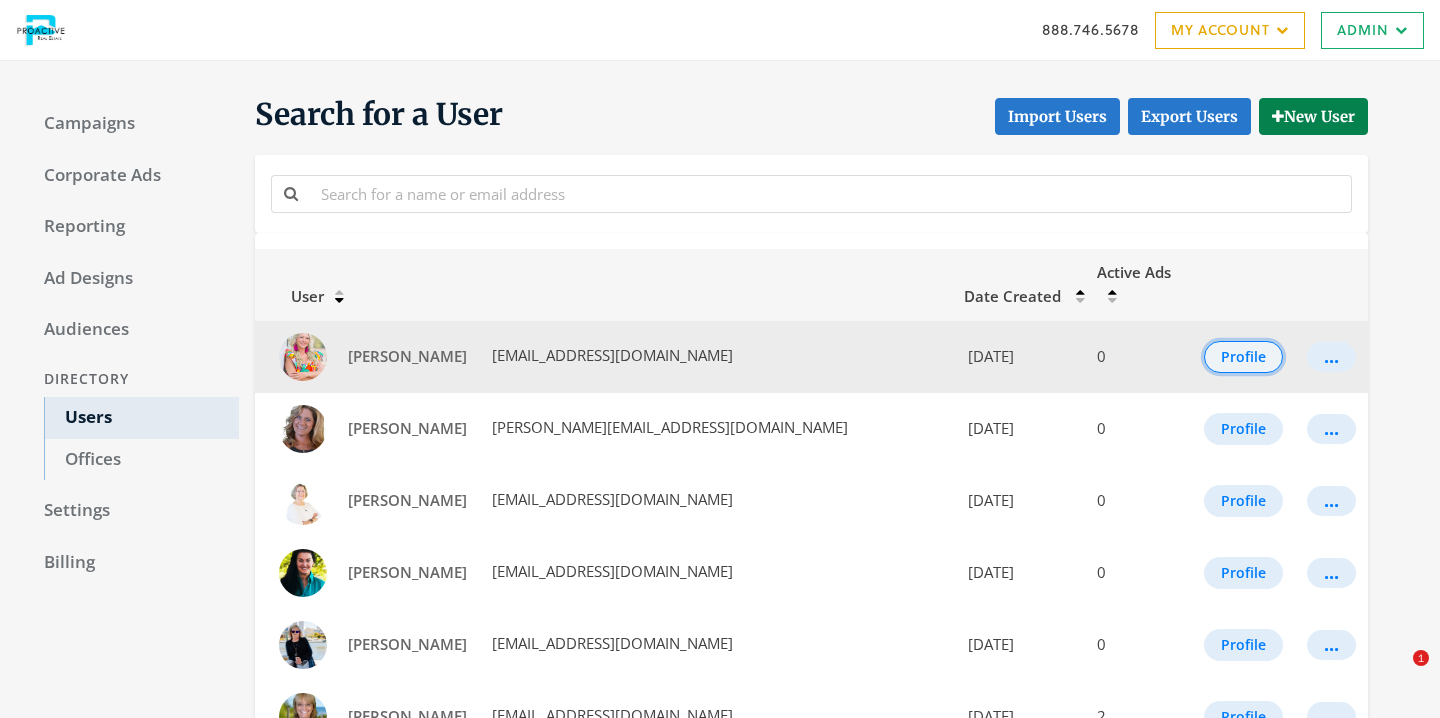 click on "Profile" at bounding box center (1243, 357) 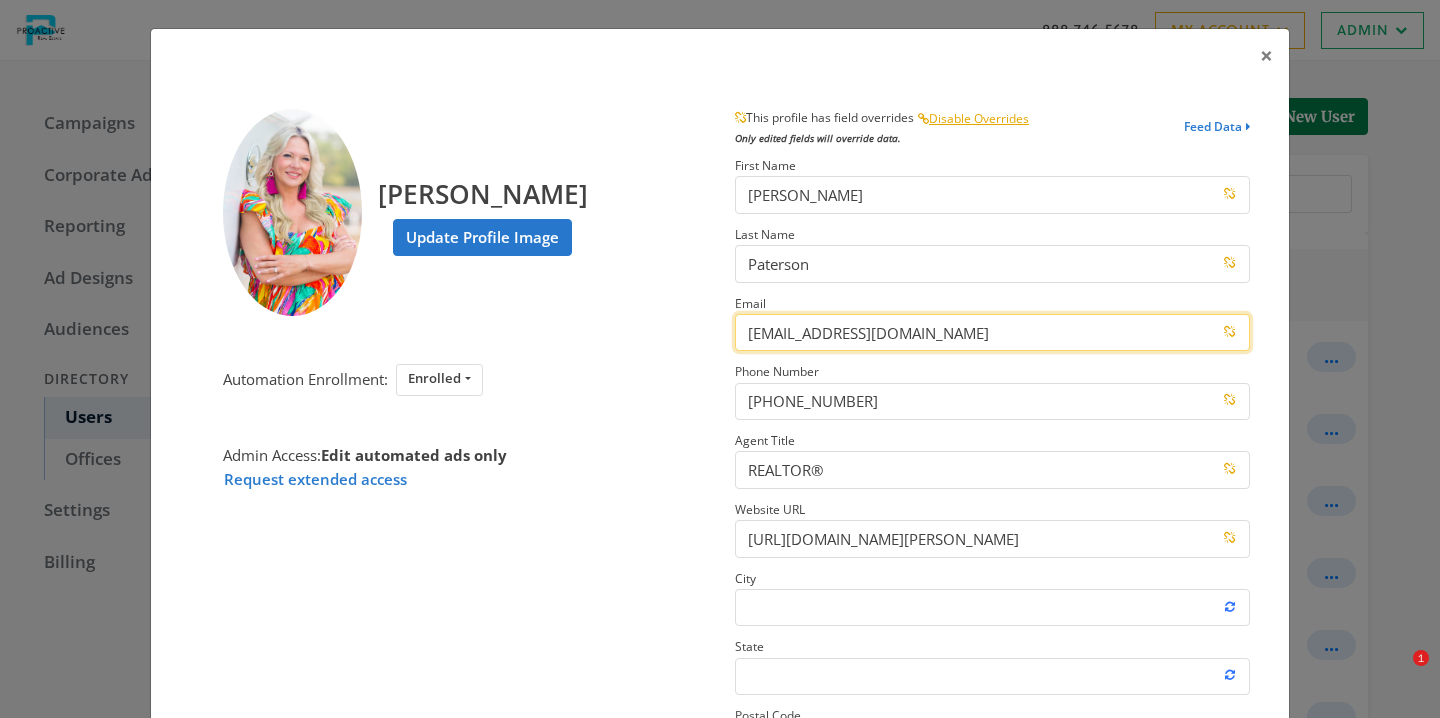 drag, startPoint x: 1092, startPoint y: 331, endPoint x: 695, endPoint y: 324, distance: 397.0617 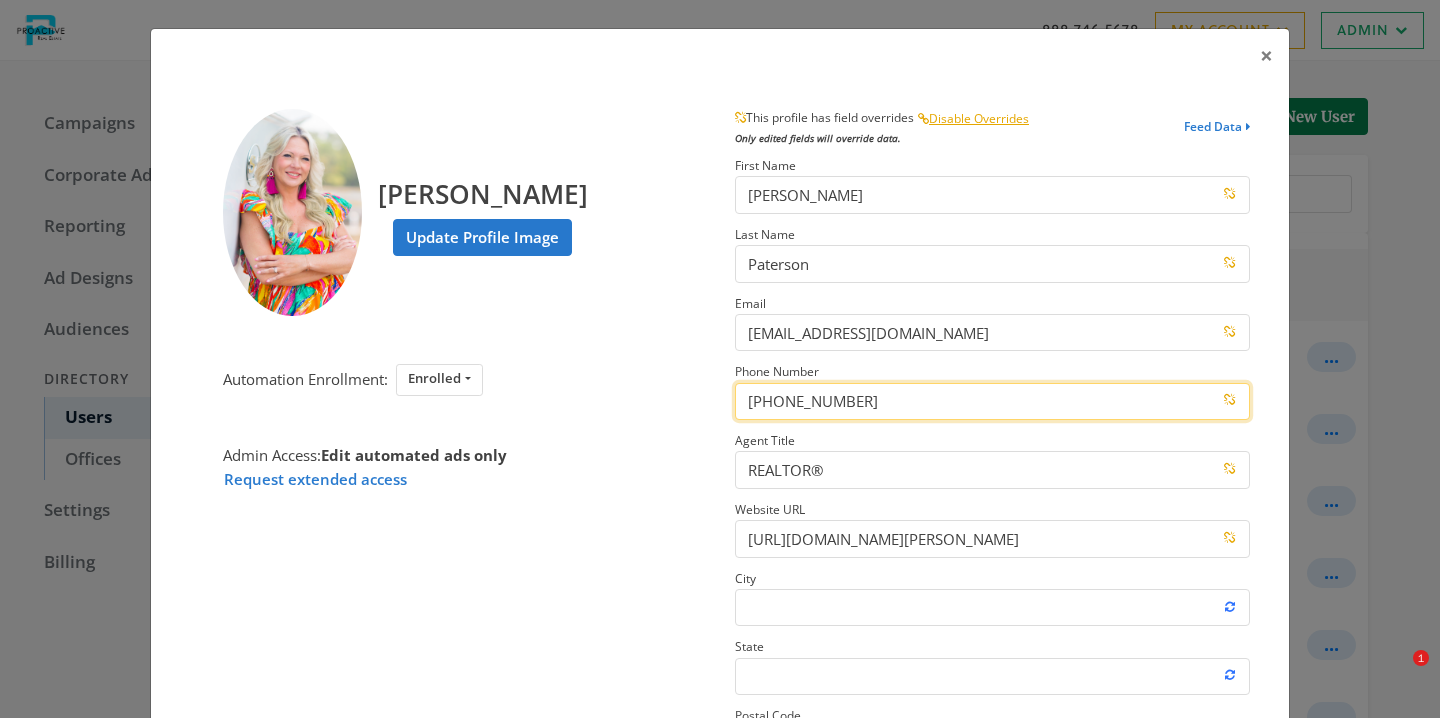 drag, startPoint x: 876, startPoint y: 404, endPoint x: 697, endPoint y: 401, distance: 179.02513 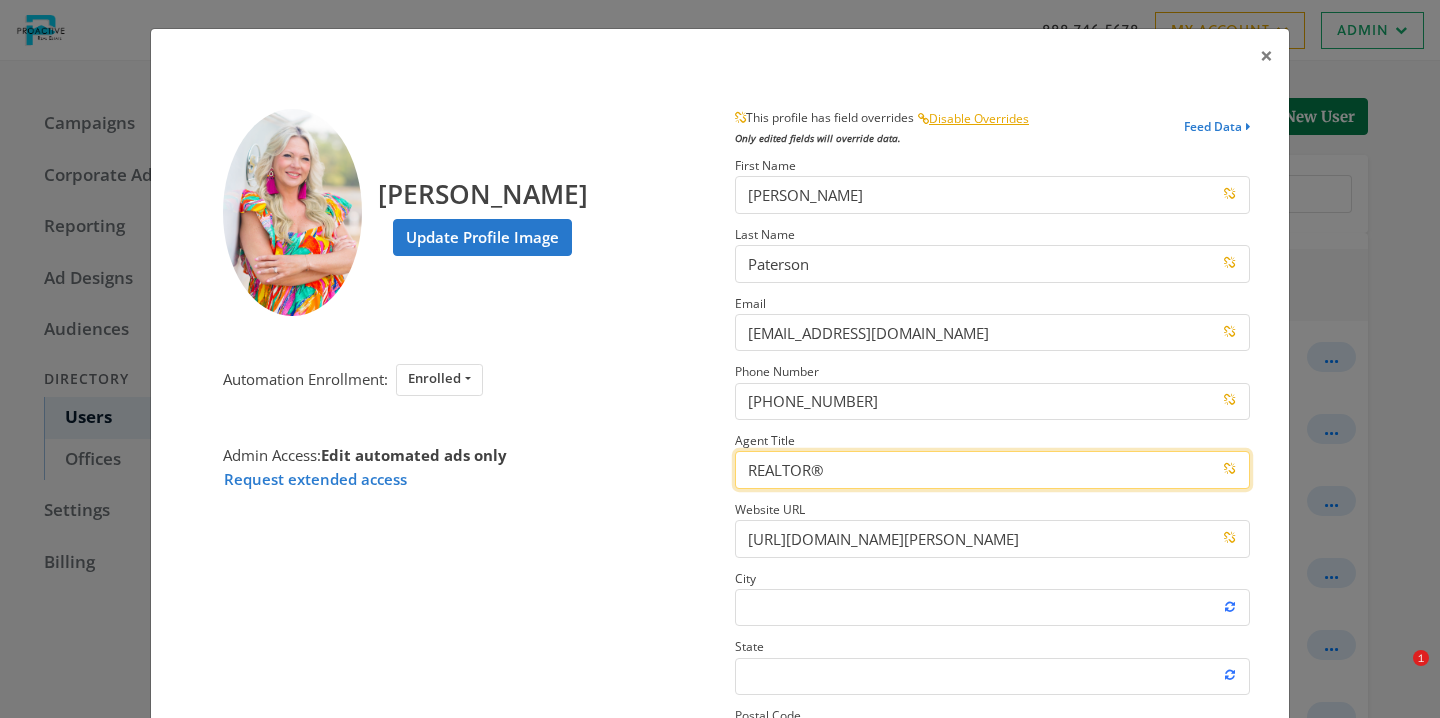 drag, startPoint x: 891, startPoint y: 470, endPoint x: 694, endPoint y: 471, distance: 197.00253 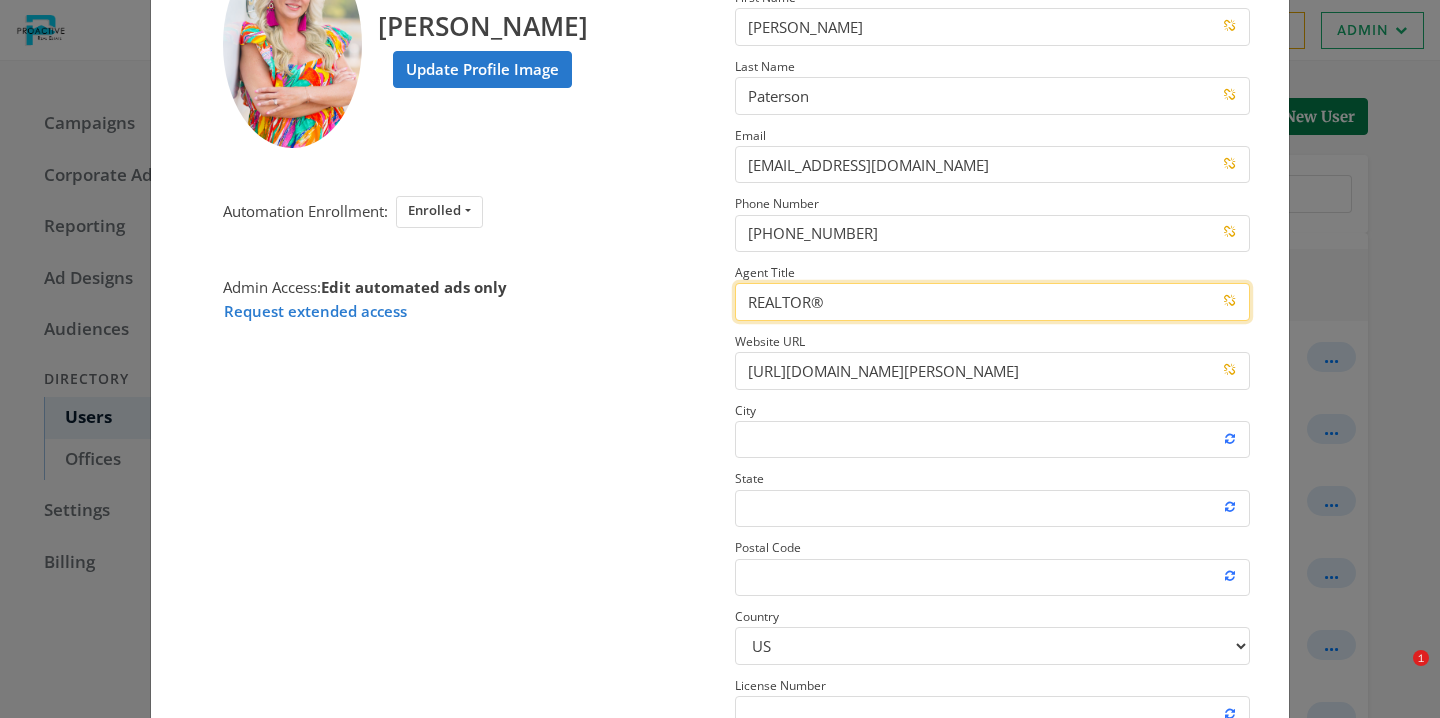 scroll, scrollTop: 162, scrollLeft: 0, axis: vertical 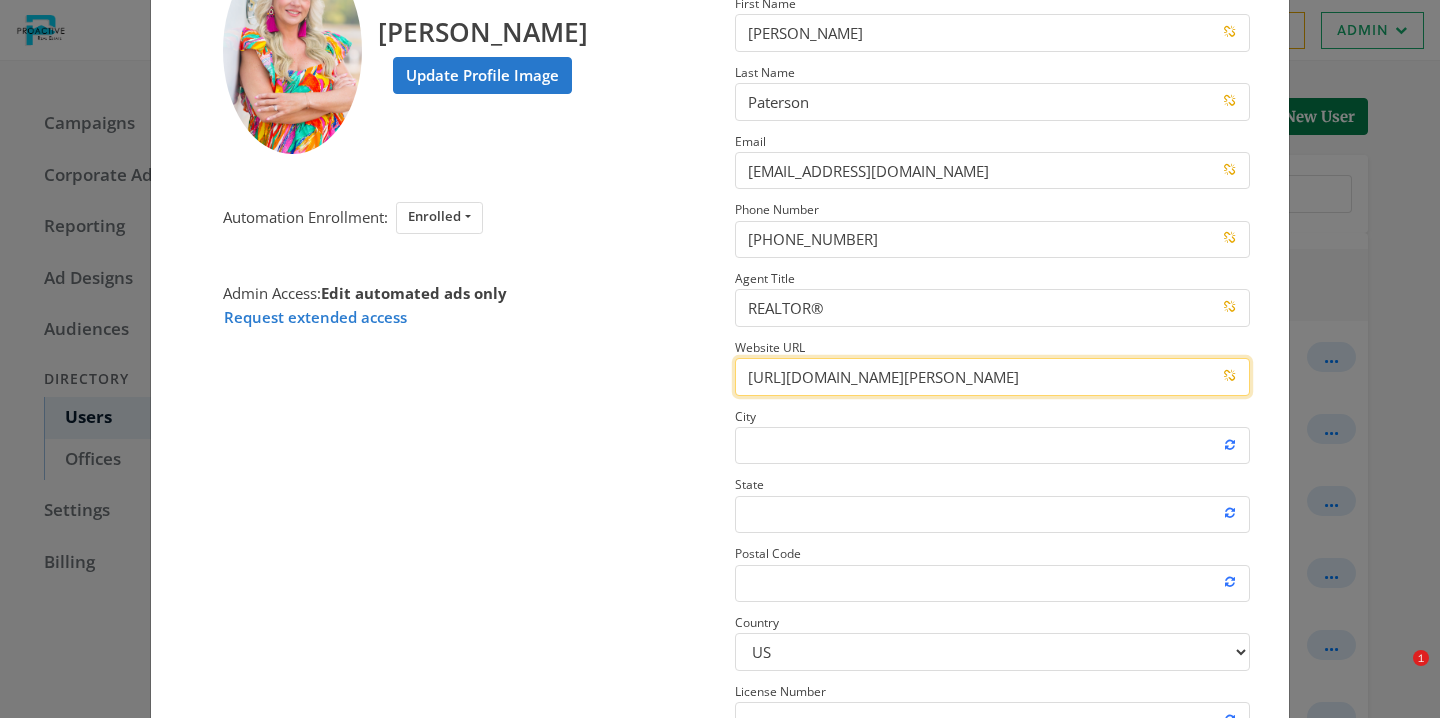 drag, startPoint x: 1175, startPoint y: 380, endPoint x: 643, endPoint y: 372, distance: 532.0601 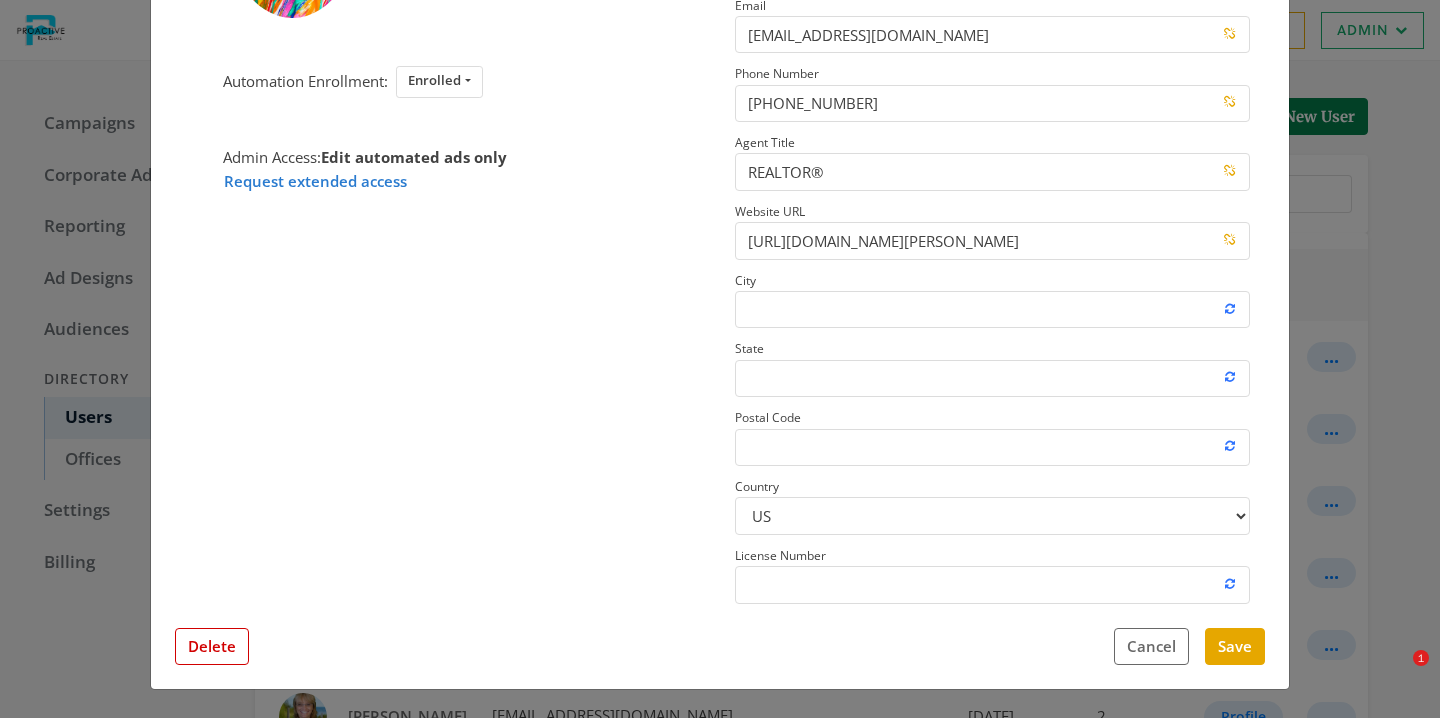 scroll, scrollTop: 0, scrollLeft: 0, axis: both 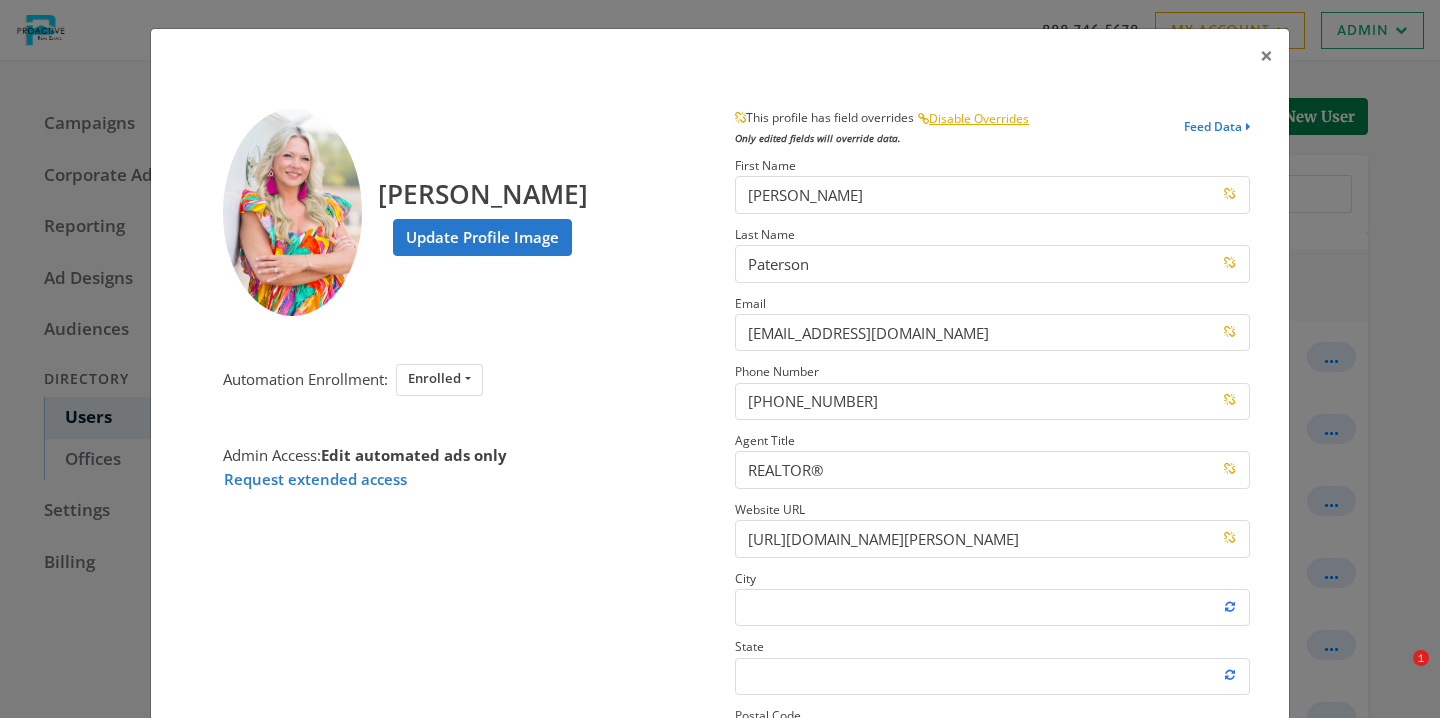 click on "× Amanda Paterson Update Profile Image Automation Enrollment:  Enrolled Enrolled Not Enrolled Admin Access:  Edit automated ads only Request extended access  This profile has field overrides    Disable Overrides Only edited fields will override data. Feed Data  First Name Amanda Last Name Paterson Email amandapaterson.proactive@gmail.com Phone Number 252-412-0028 Agent Title REALTOR® Website URL https://proactiverealestate.com/agent/amanda-paterson/ City State Postal Code Country US CA License Number Close Feed Data first name:  Amanda last name:  Paterson email:  amandapaterson.proactive@gmail.com phone:  252-412-0028 title:  REALTOR® website url:  https://proactiverealestate.com/agent/amanda-paterson/ city:  -- null -- state:  -- null -- postal code:  -- null -- country:  US license number:  -- null -- photo URL:  https://cdn.attachments.adwerx.com/account_profiles/images/000/159/691/original/20250509-7-ivl5m0?1746802781 Delete Cancel Save" at bounding box center (720, 359) 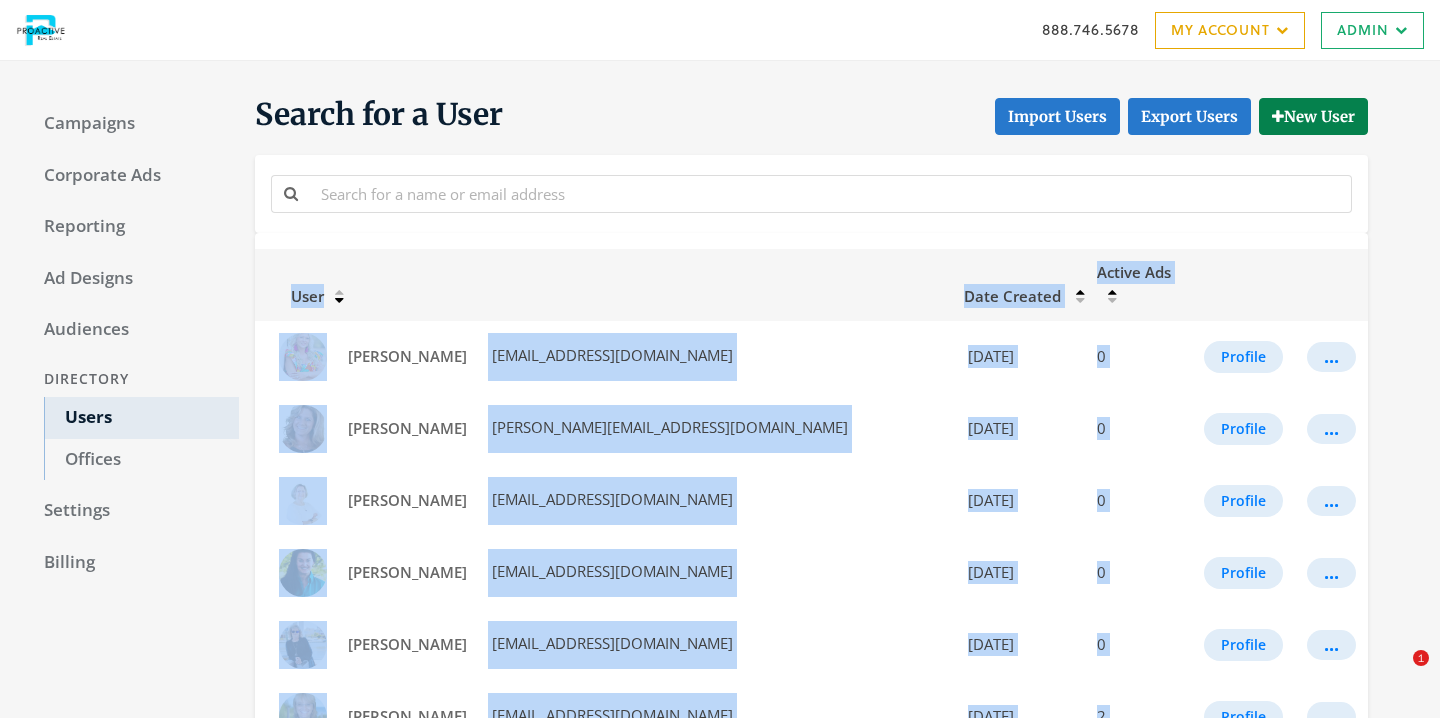click on "Search for a User Import Users Export Users   New User User Date Created   Active Ads     Amanda Paterson   amandapaterson.proactive@gmail.com 5/9/2025 0 Profile   ...   Ammie Archer   Ammie@AmmieArcher.com 6/30/2021 0 Profile   ...   Anne Arnold   AnneArnoldHB@gmail.com 6/30/2021 0 Profile   ...   Ansley Rogers   ansleyproa@gmail.com 6/30/2021 0 Profile   ...   Beverly Faircloth   bevfaircloth2@gmail.com 7/22/2024 0 Profile   ...   Brenda Vrooman   brendavrooman@yahoo.com 6/30/2021 2 Profile   ...   Chelsea Brown   chelsea@chelseabrownhomes.com 11/9/2024 1 Profile   ...   Chris Morrison   CSM1956NC@gmail.com 6/30/2021 0 Profile   ...   Deana Gore   dgorerealtor@gmail.com 3/21/2022 1 Profile   ...   Douglas Anderson   dougandersonsales@gmail.com 6/30/2021 0 Profile   ...   Elise Winner   EWinnerproactive@gmail.com 6/30/2021 0 Profile   ...   Gay Atkins   gayatkins@atmc.net 6/30/2021 0 Profile   ...   Greer Josselyn   greer.josselyn@proactiverealestate.com 7/2/2025 0 Profile   ...   Greg Williams   6/30/2021" at bounding box center (827, 968) 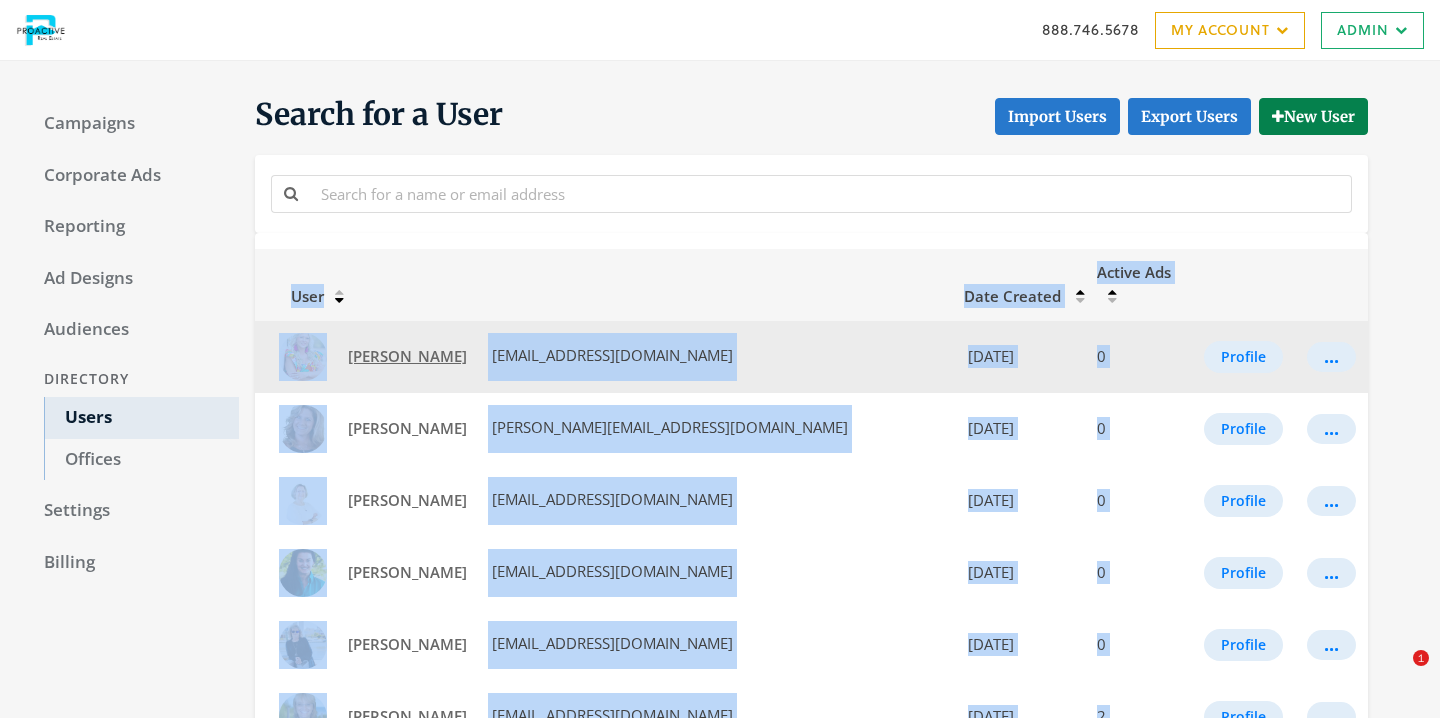 click on "[PERSON_NAME]" at bounding box center (407, 356) 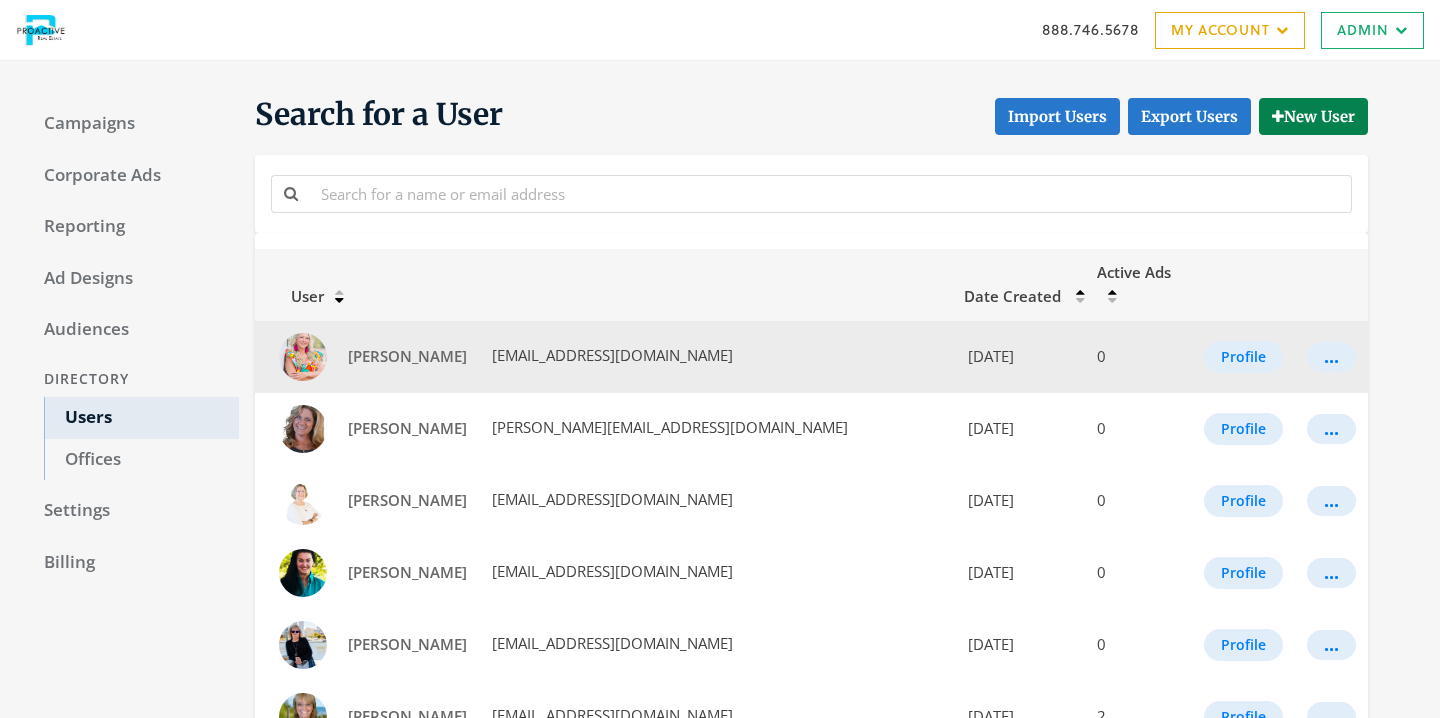 scroll, scrollTop: 0, scrollLeft: 0, axis: both 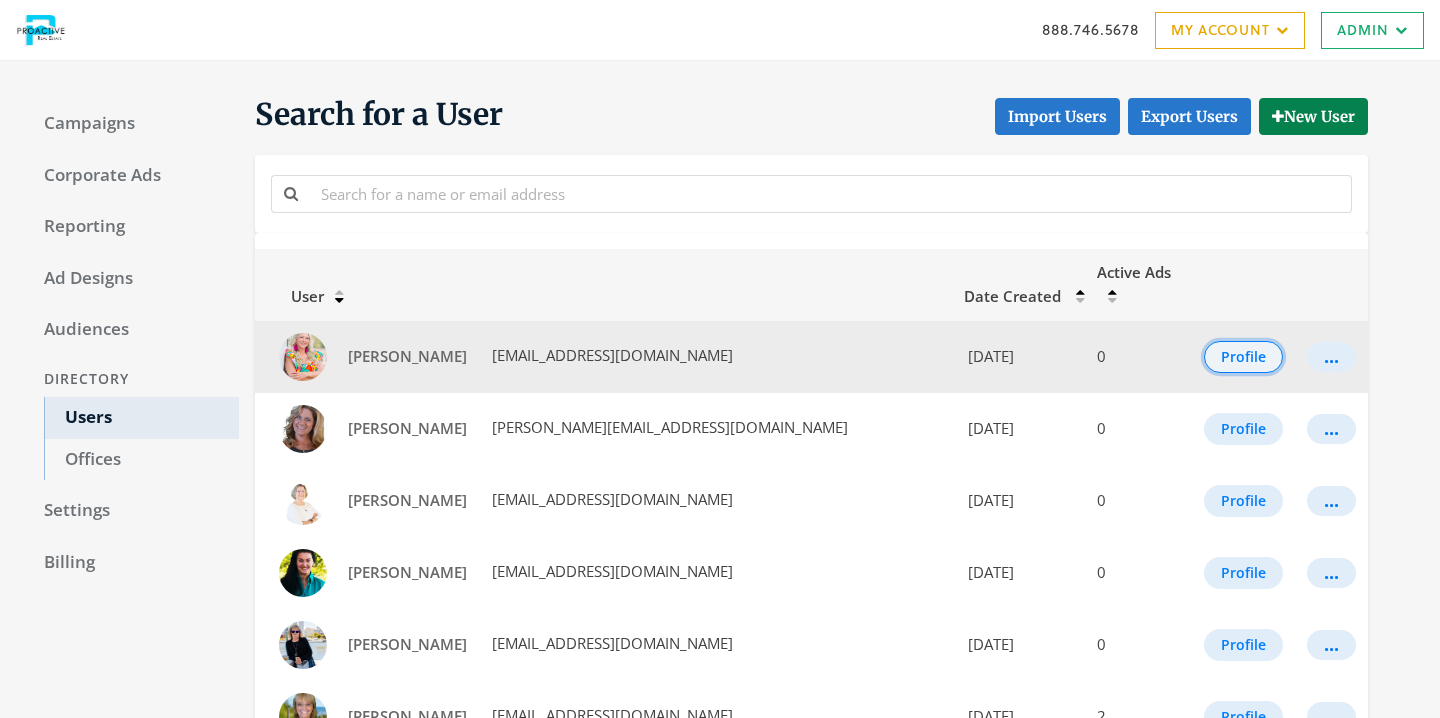 click on "Profile" at bounding box center (1243, 357) 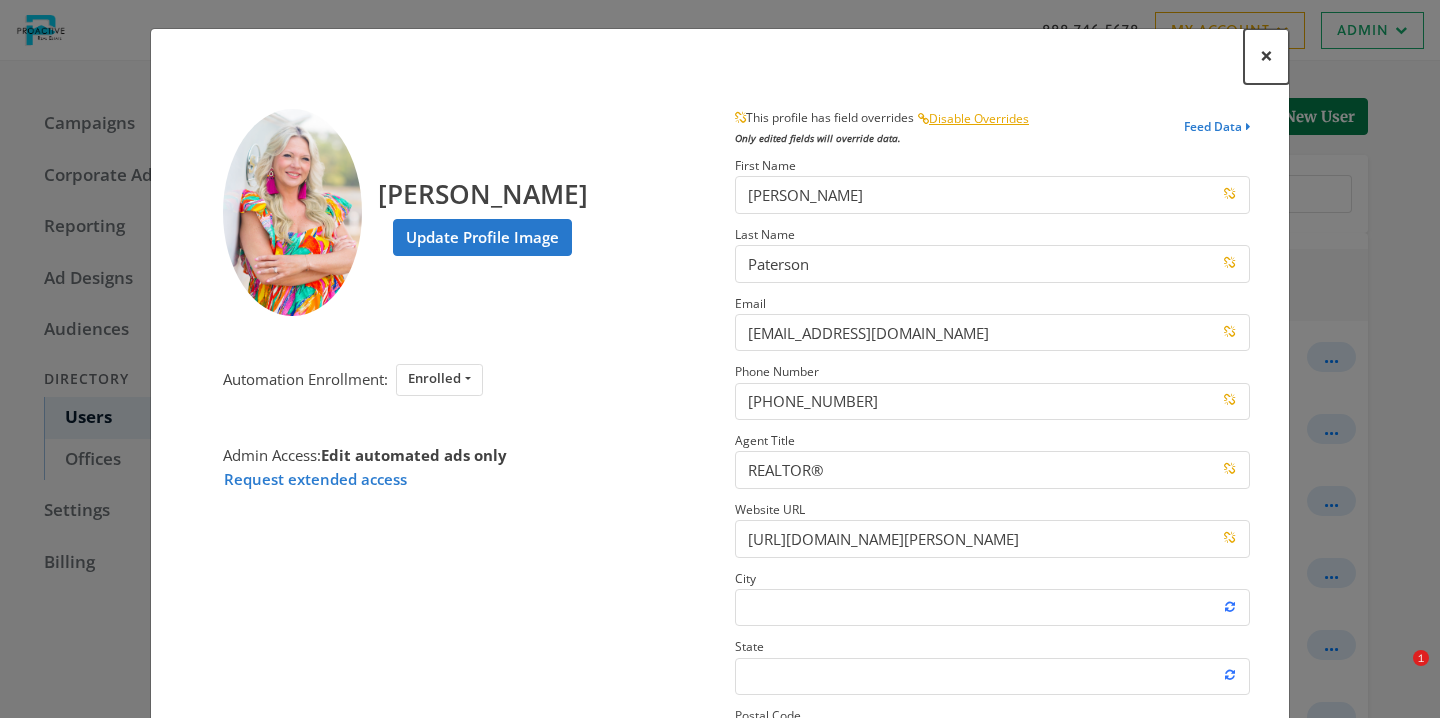click on "×" at bounding box center (1266, 55) 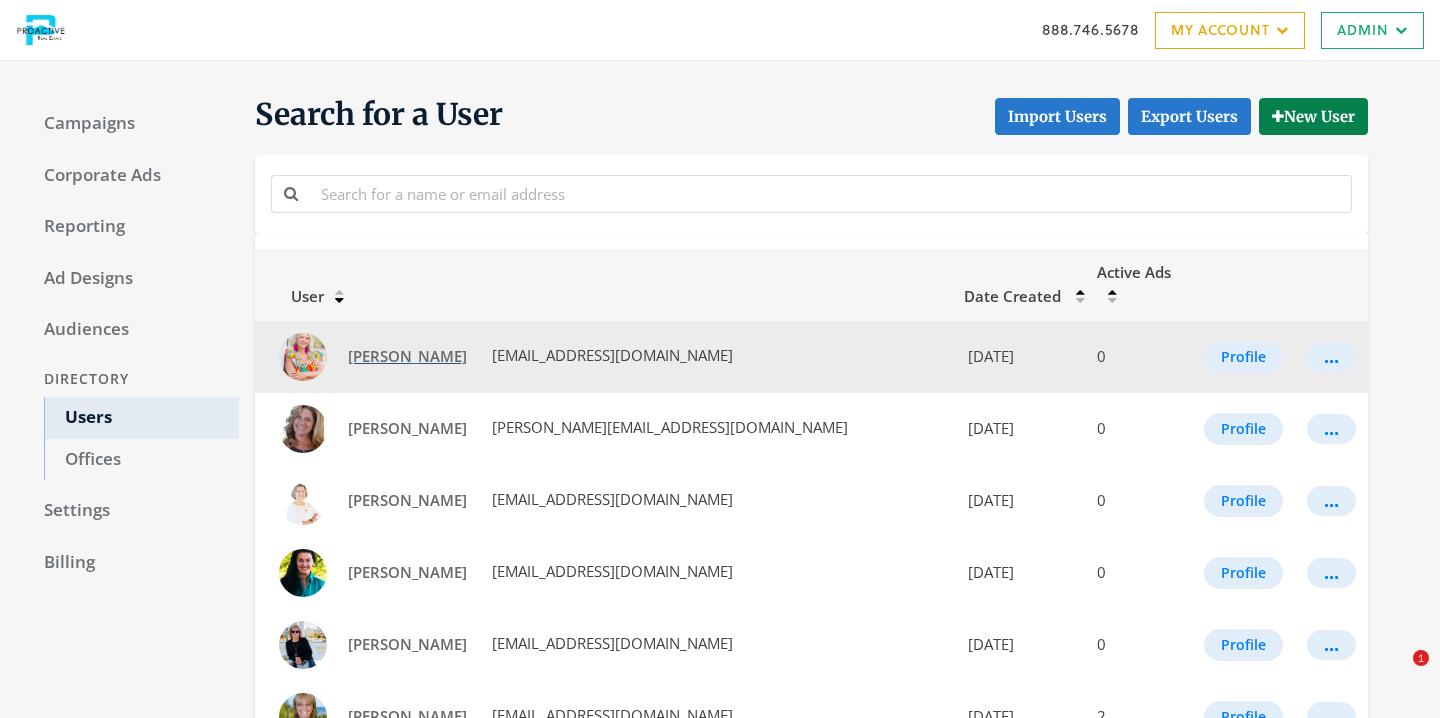 click on "[PERSON_NAME]" at bounding box center (407, 356) 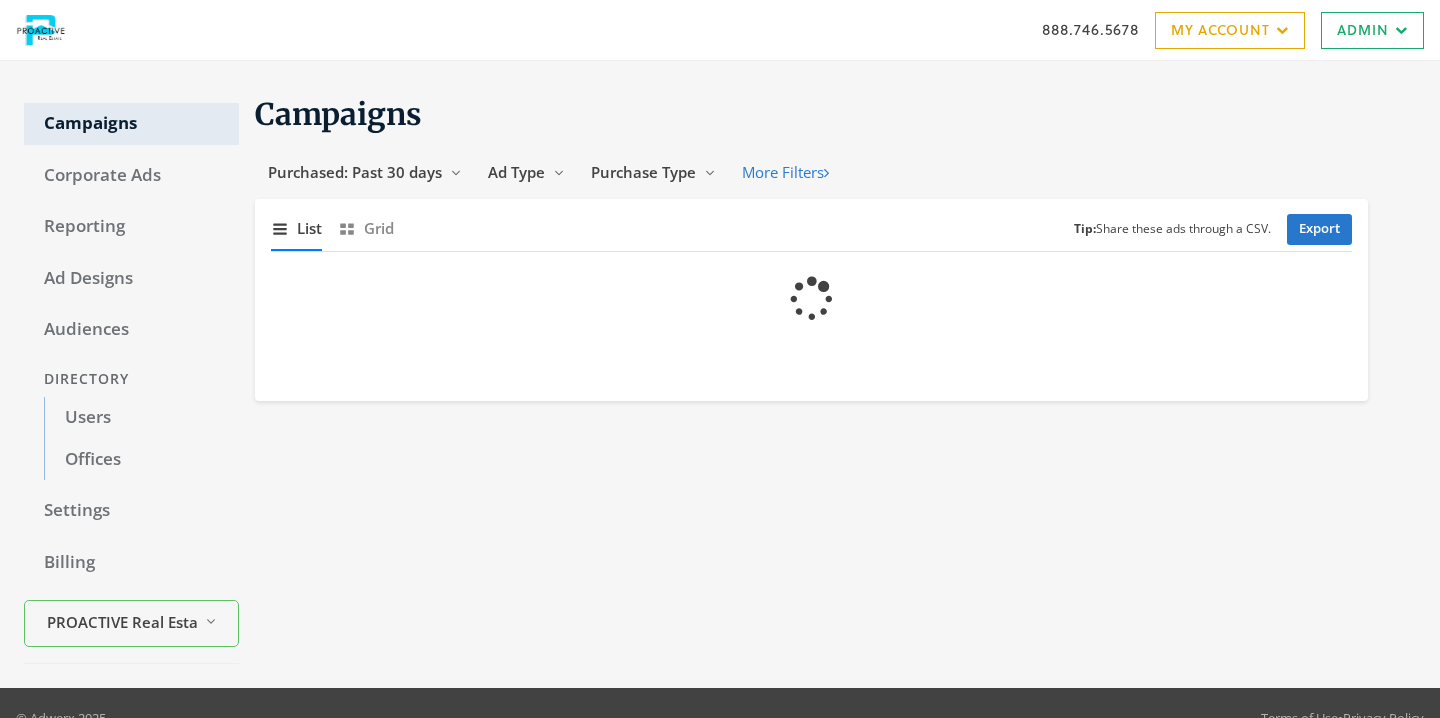 scroll, scrollTop: 0, scrollLeft: 0, axis: both 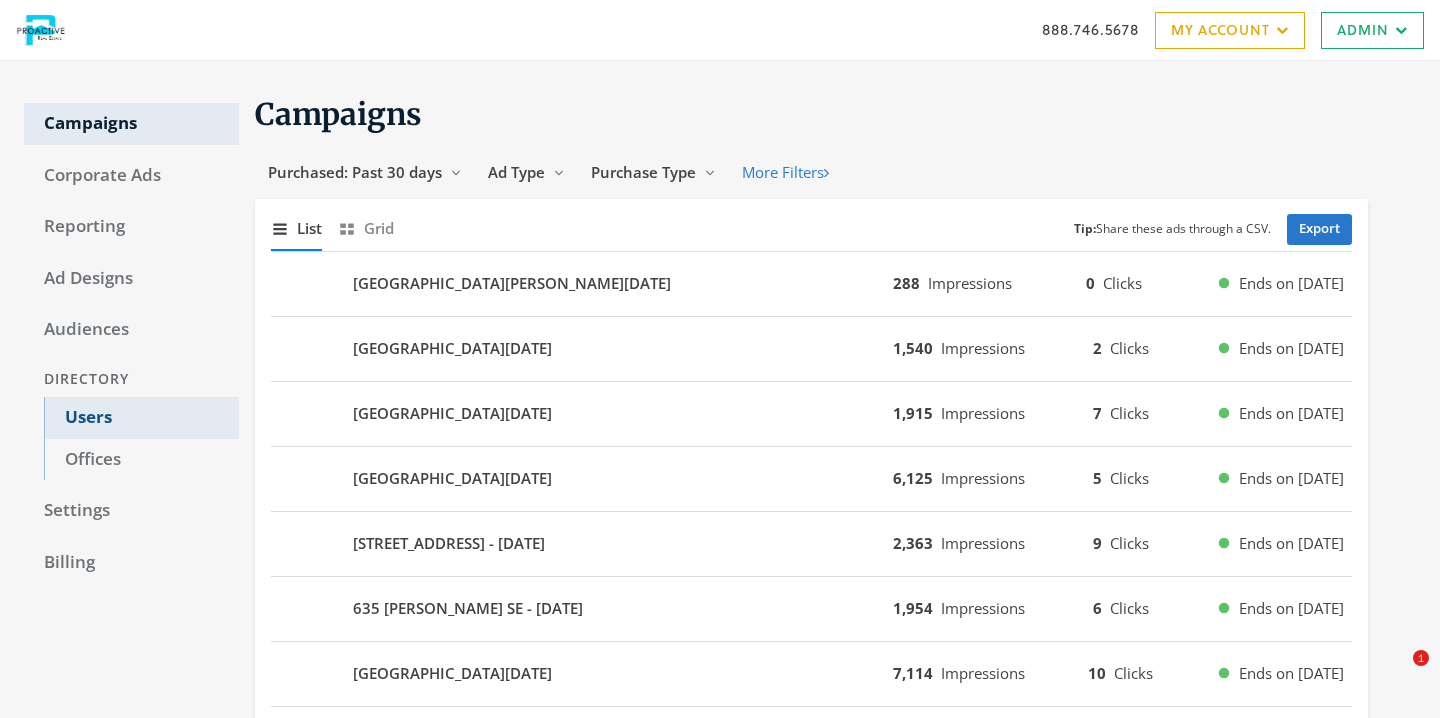 click on "Users" at bounding box center (141, 418) 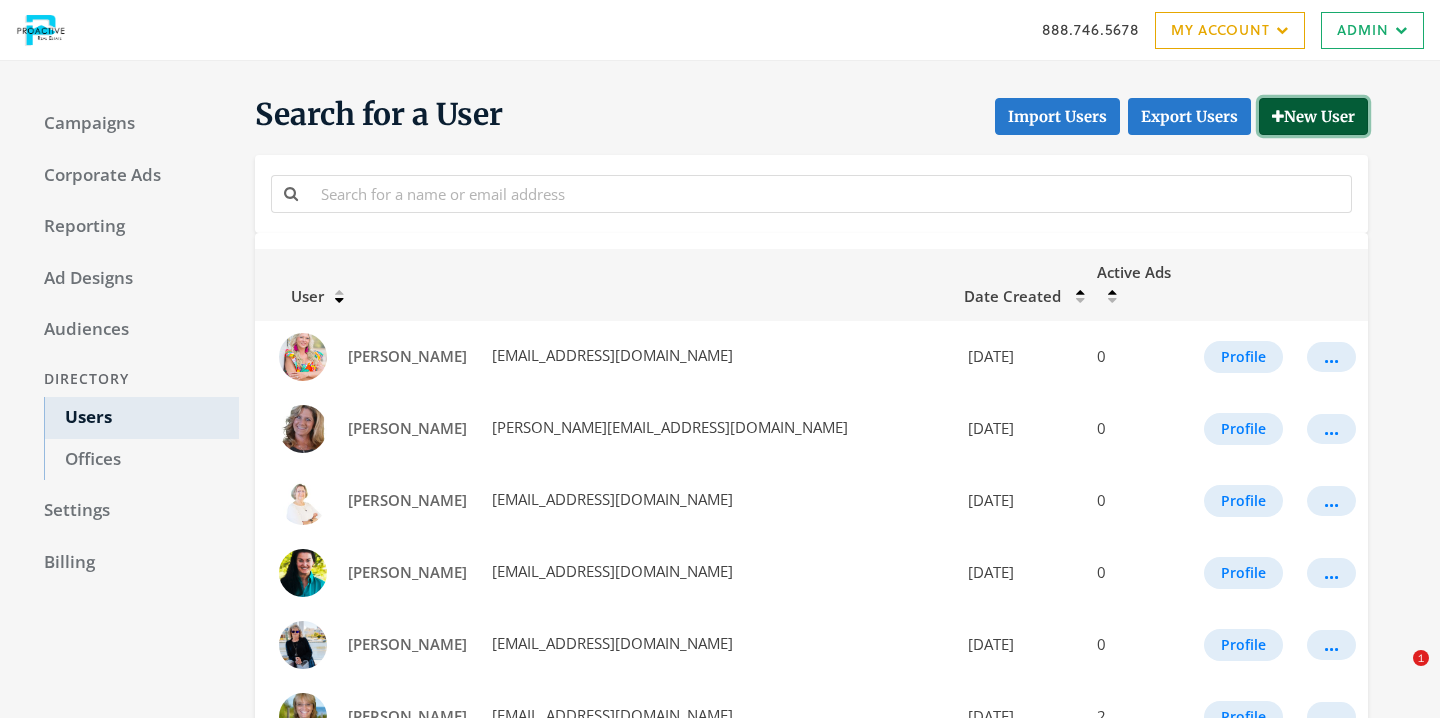 click on "New User" at bounding box center (1313, 116) 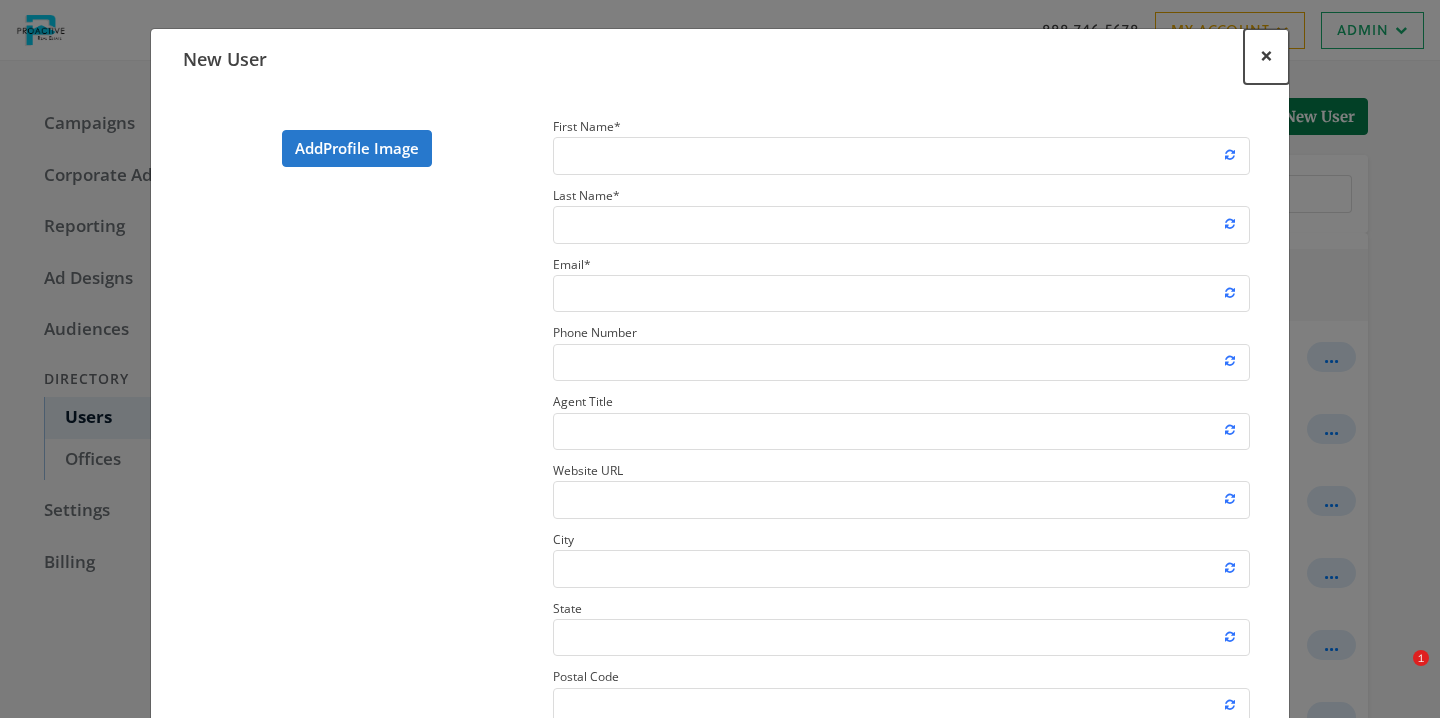 click on "×" at bounding box center (1266, 55) 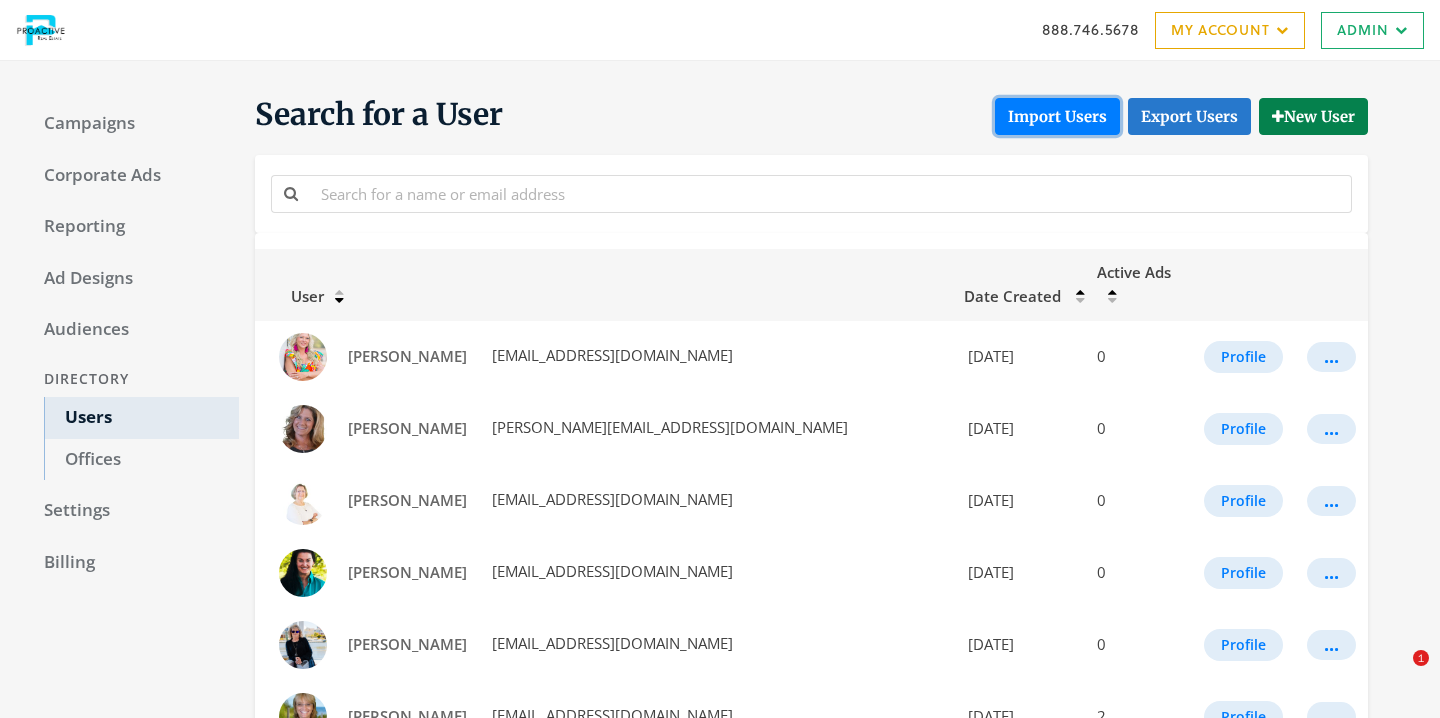 click on "Import Users" at bounding box center [1057, 116] 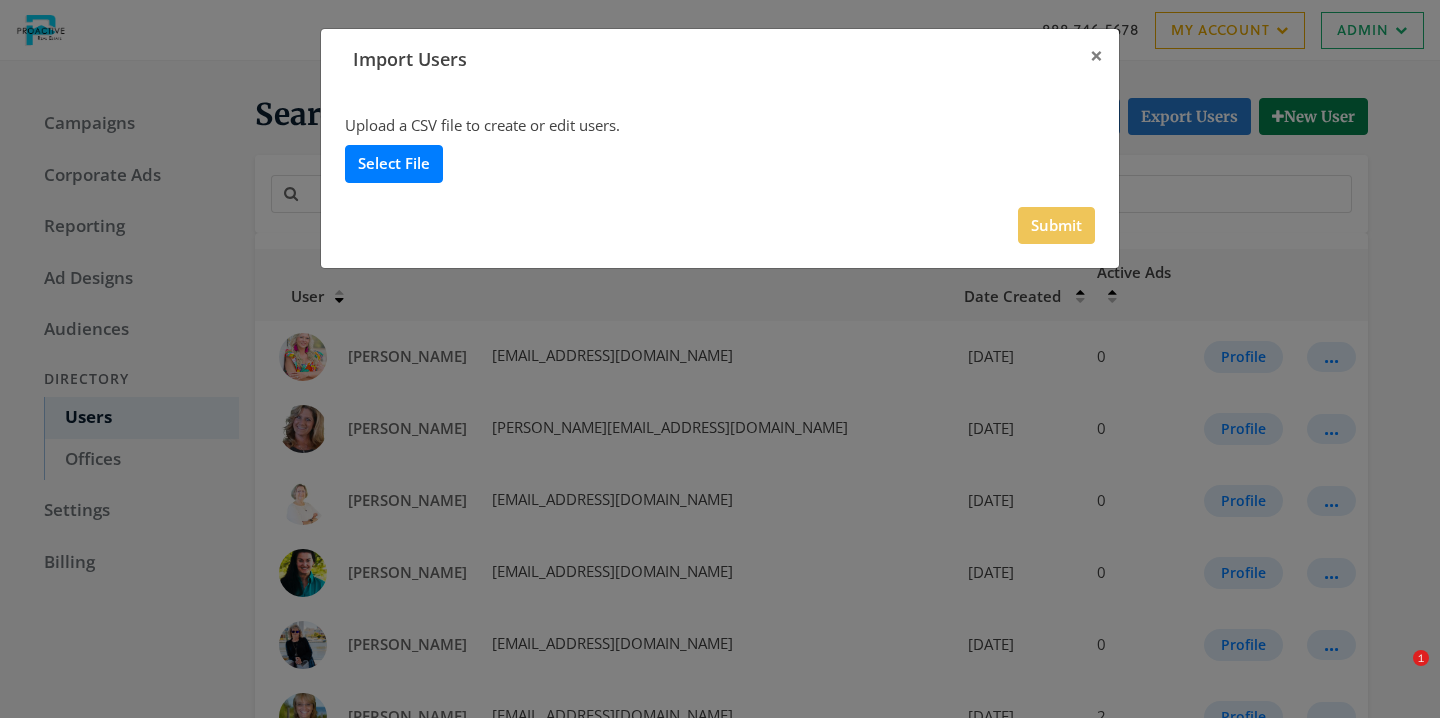 click on "Select File" at bounding box center [394, 163] 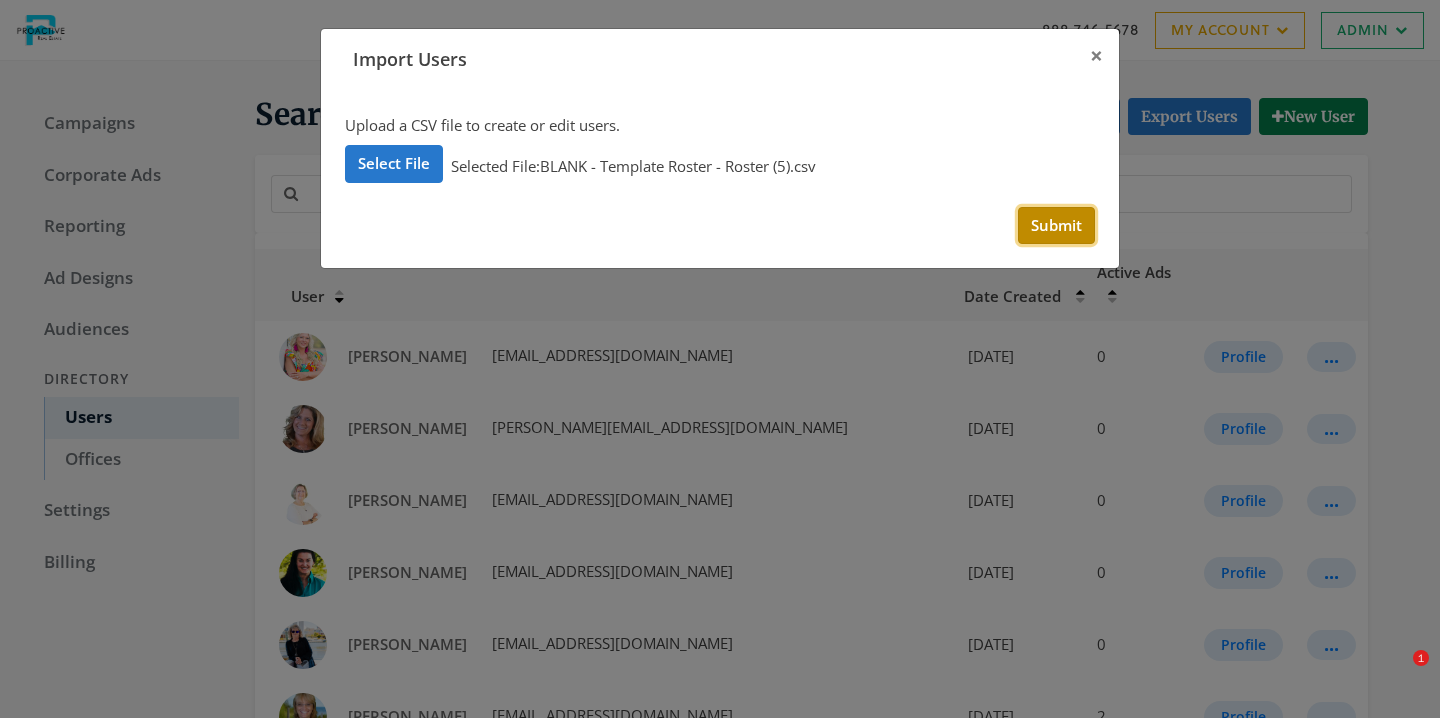 click on "Submit" at bounding box center [1056, 225] 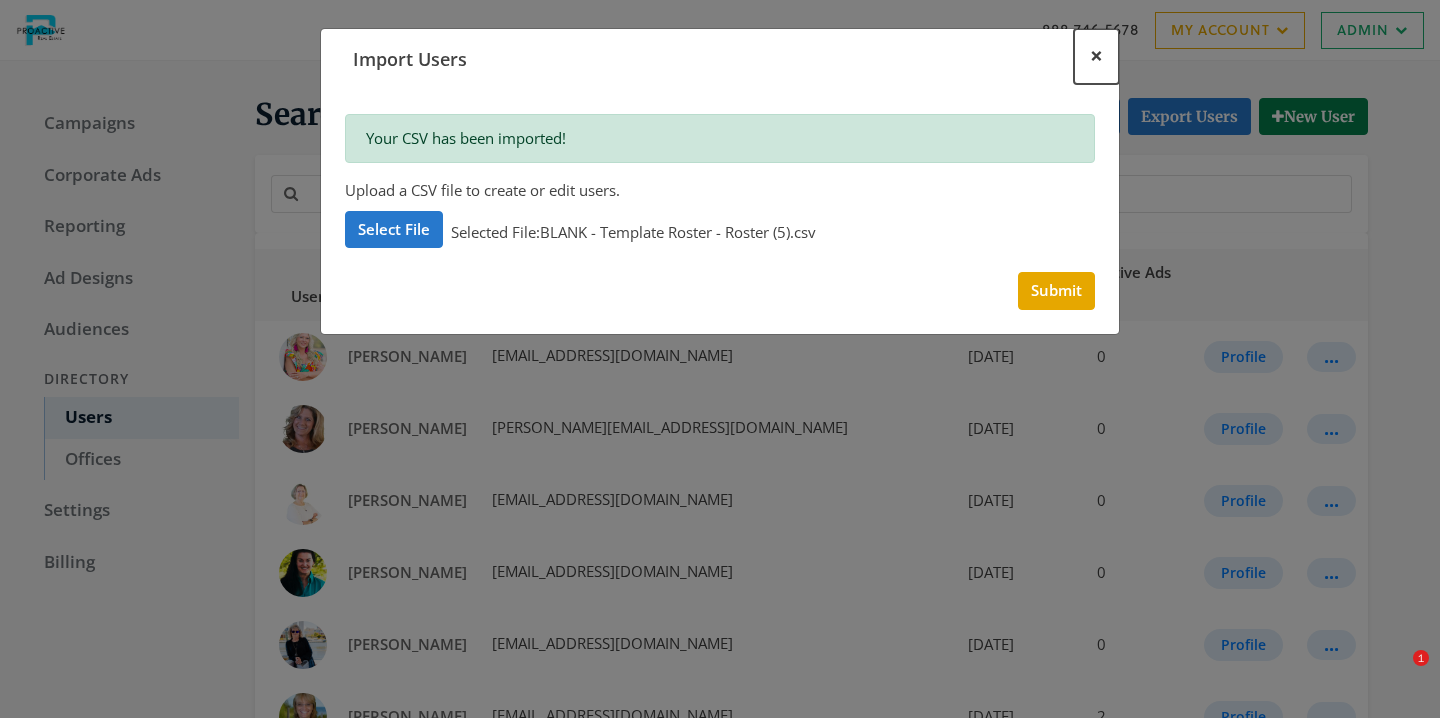 click on "×" at bounding box center (1096, 56) 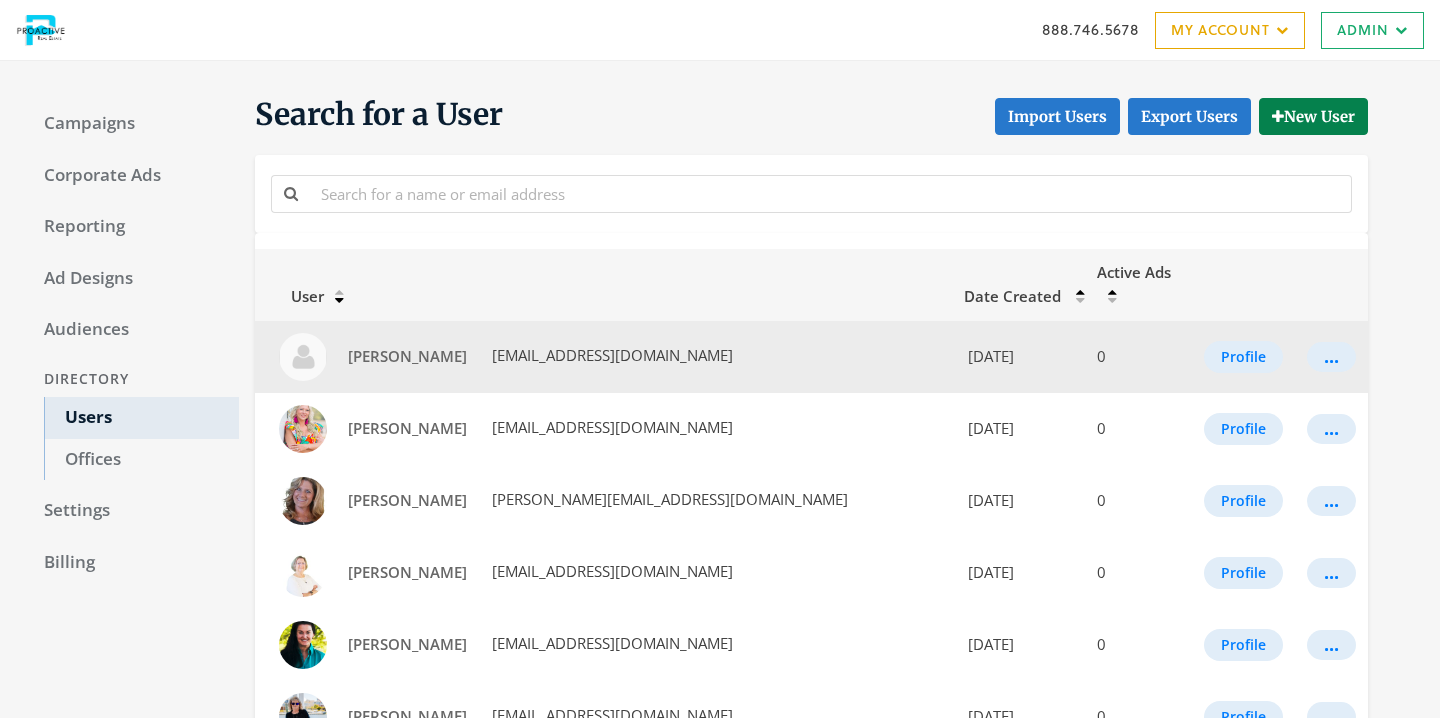 scroll, scrollTop: 0, scrollLeft: 0, axis: both 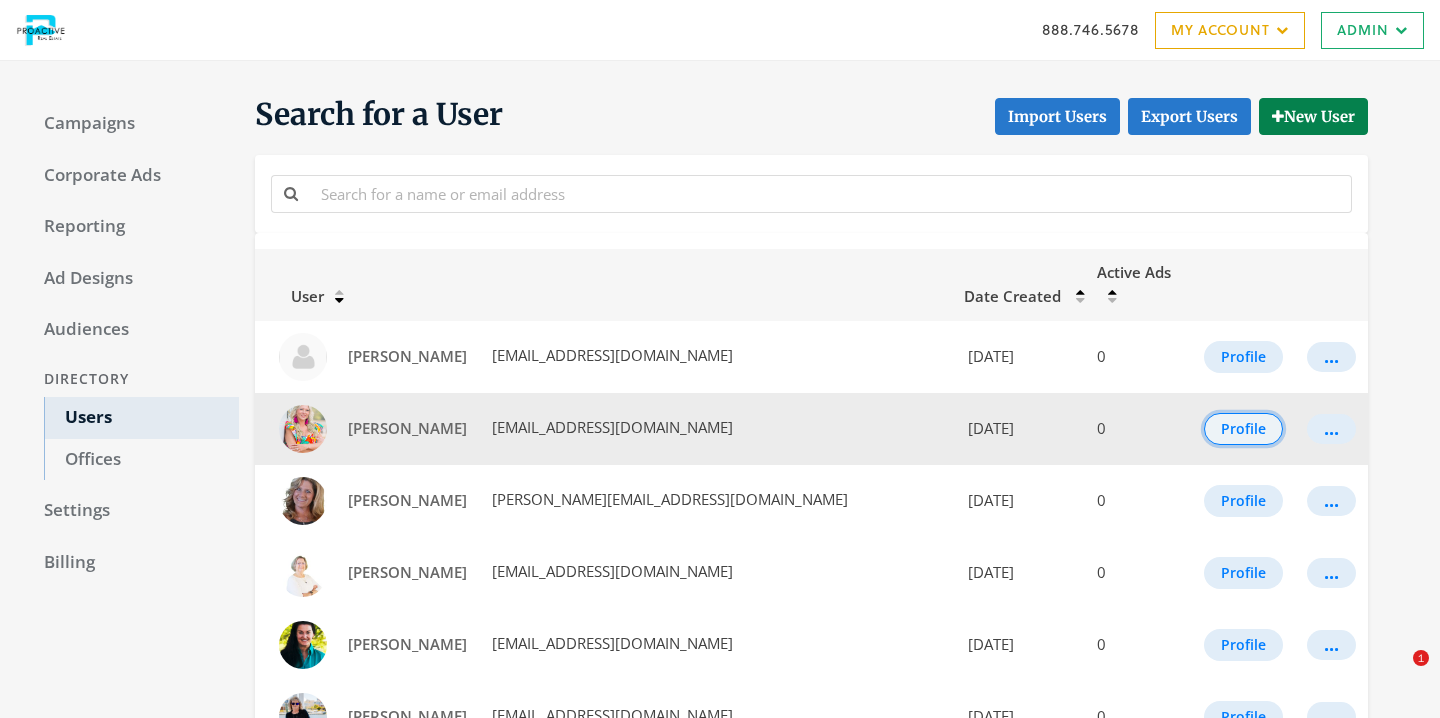 click on "Profile" at bounding box center (1243, 429) 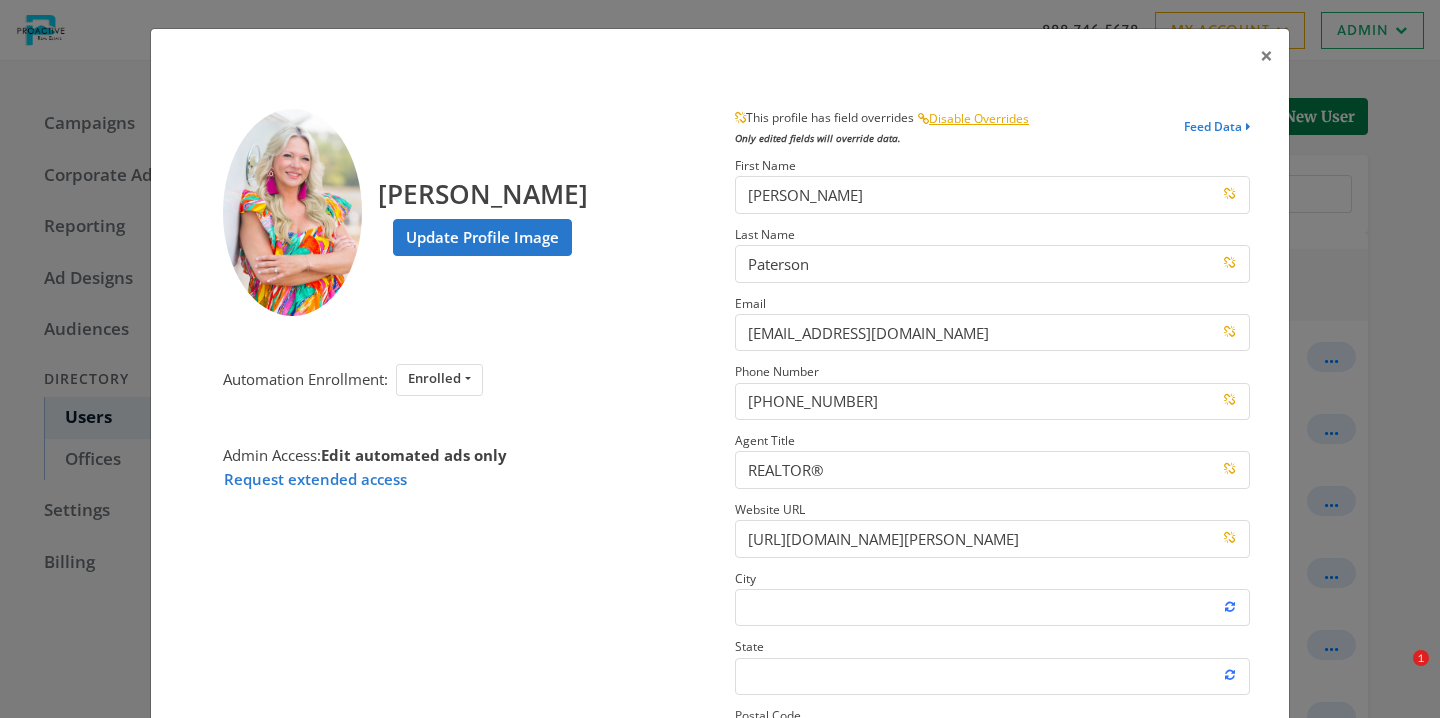 scroll, scrollTop: 298, scrollLeft: 0, axis: vertical 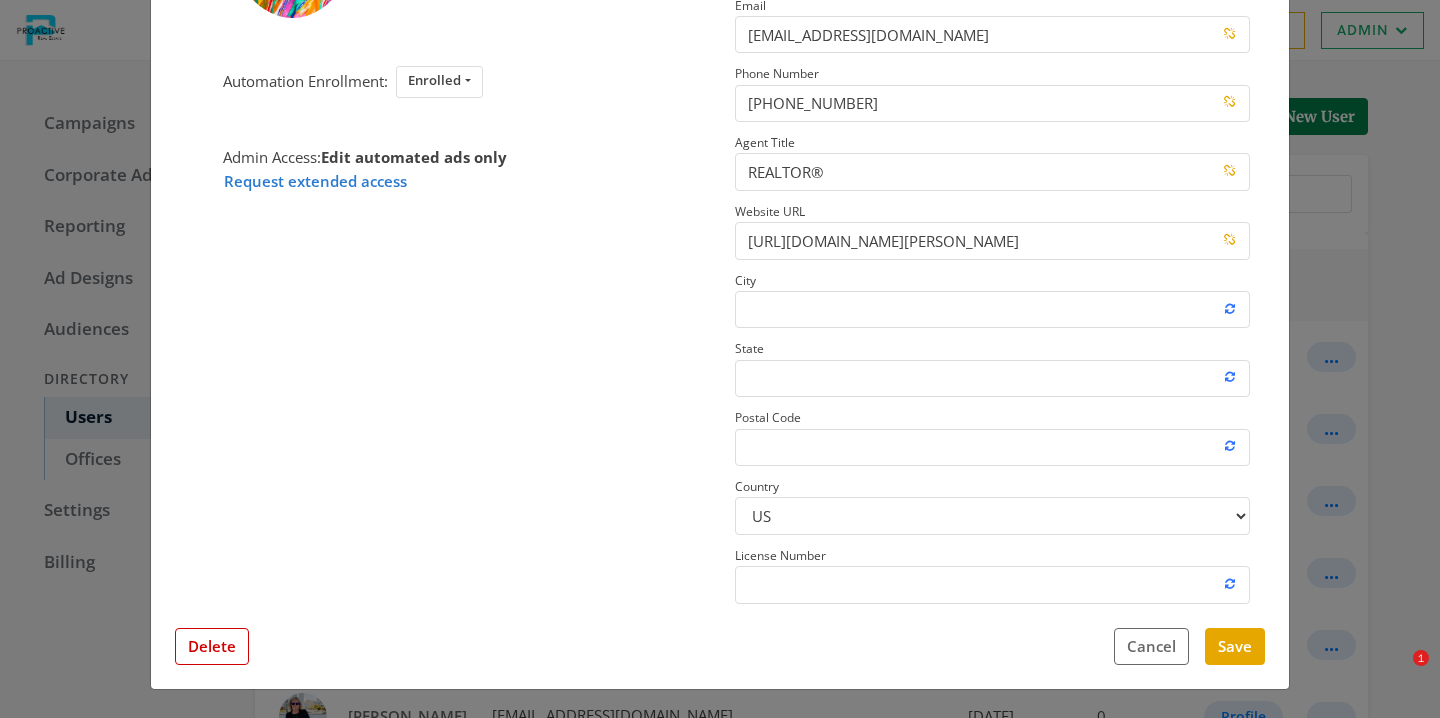 click on "× Amanda Paterson Update Profile Image Automation Enrollment:  Enrolled Enrolled Not Enrolled Admin Access:  Edit automated ads only Request extended access  This profile has field overrides    Disable Overrides Only edited fields will override data. Feed Data  First Name Amanda Last Name Paterson Email amandapaterson.proactive@gmail.com Phone Number 252-412-0028 Agent Title REALTOR® Website URL https://proactiverealestate.com/agent/amanda-paterson/ City State Postal Code Country US CA License Number Close Feed Data first name:  Amanda last name:  Paterson email:  amandapaterson.proactive@gmail.com phone:  252-412-0028 title:  REALTOR® website url:  https://proactiverealestate.com/agent/amanda-paterson/ city:  -- null -- state:  -- null -- postal code:  -- null -- country:  US license number:  -- null -- photo URL:  https://cdn.attachments.adwerx.com/account_profiles/images/000/159/691/original/20250509-7-ivl5m0?1746802781 Delete Cancel Save" at bounding box center [720, 359] 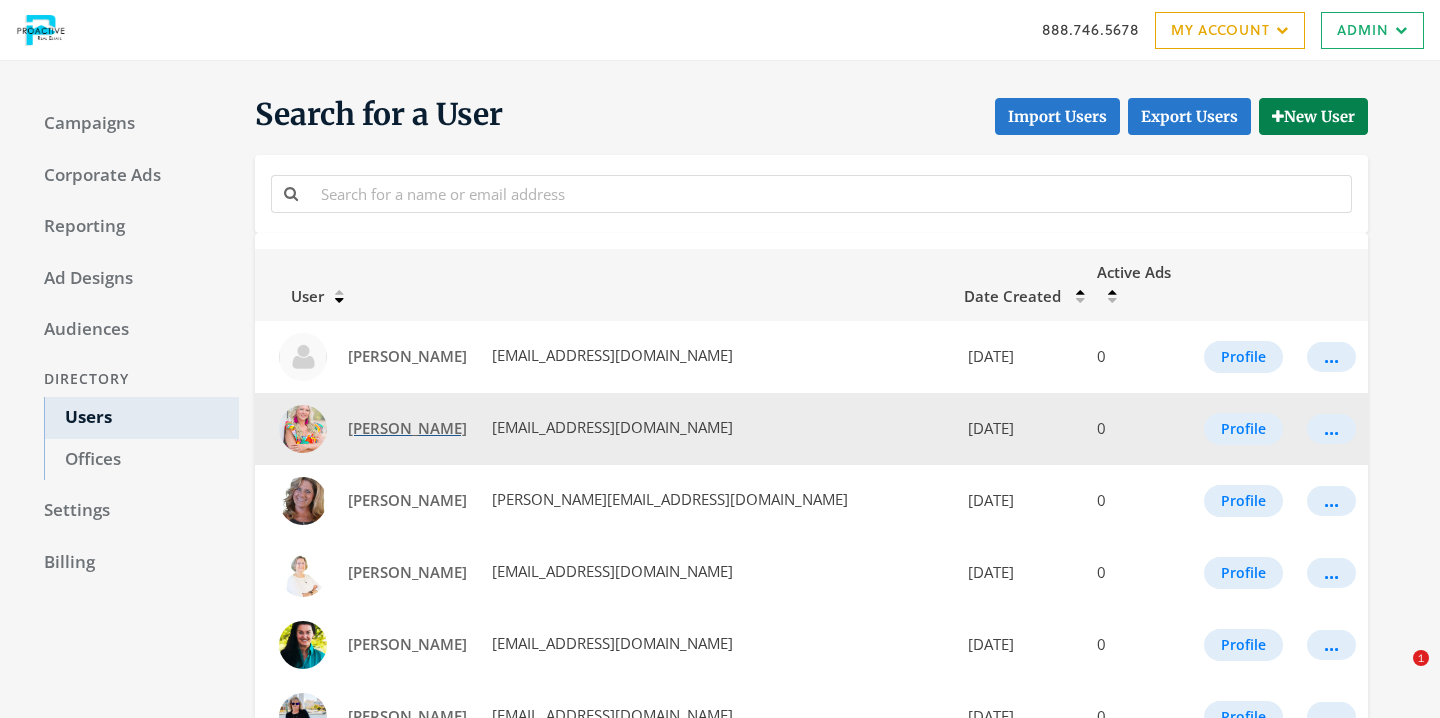 click on "Amanda Paterson" at bounding box center [407, 428] 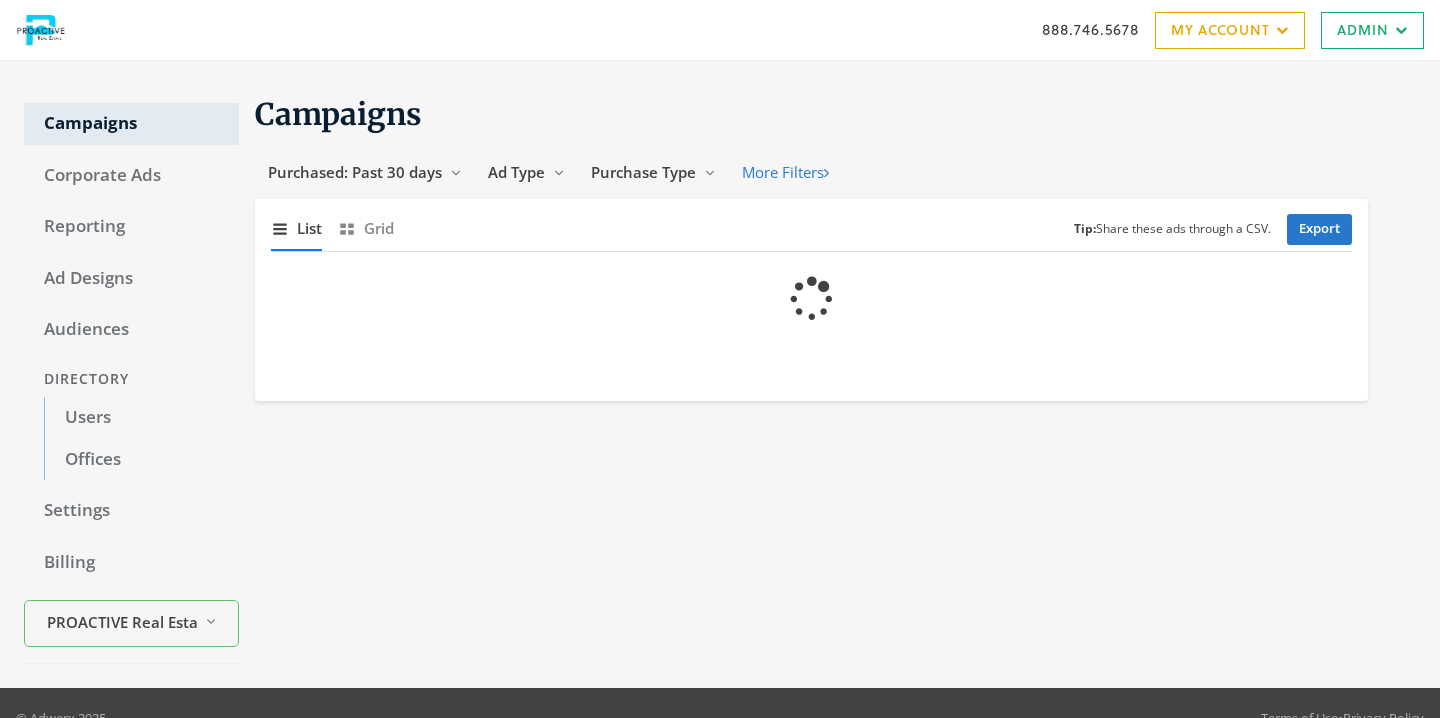 scroll, scrollTop: 0, scrollLeft: 0, axis: both 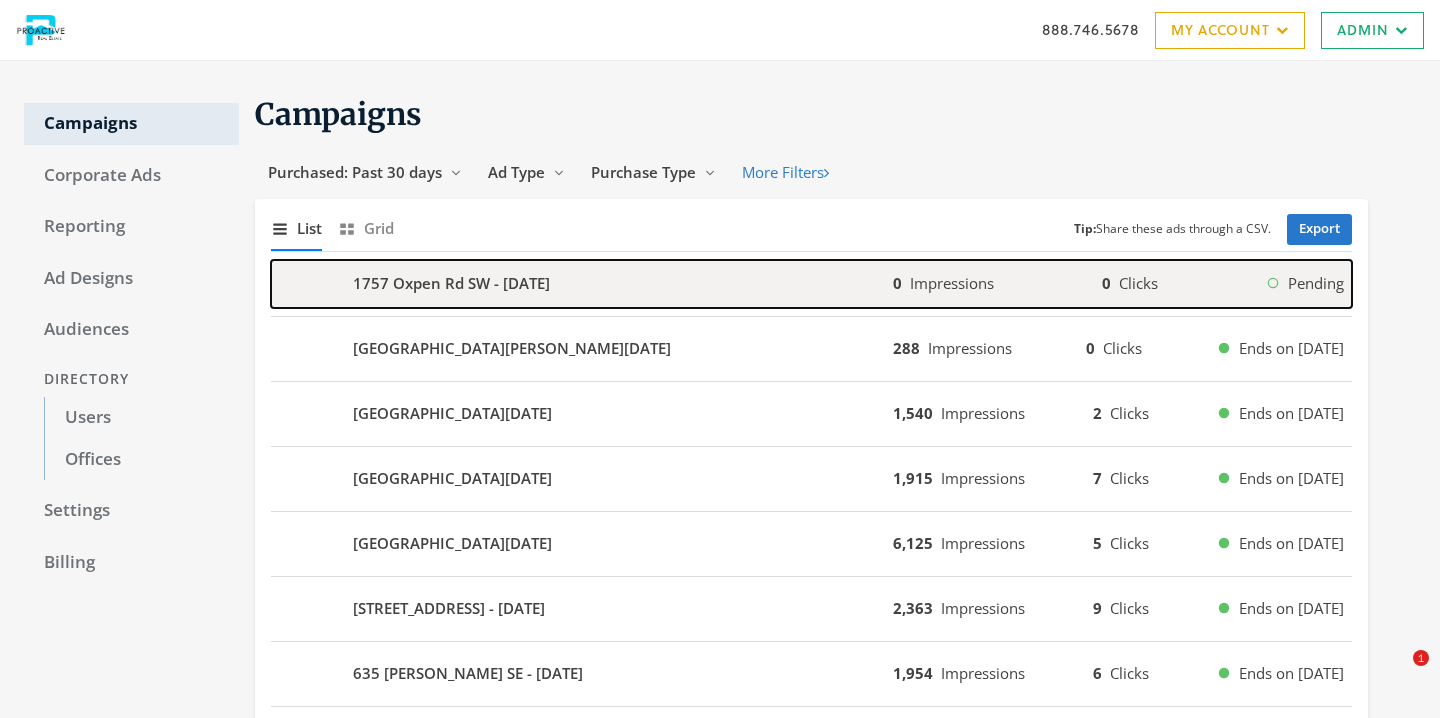 click on "1757 Oxpen Rd SW - 2025-07-22" at bounding box center (582, 284) 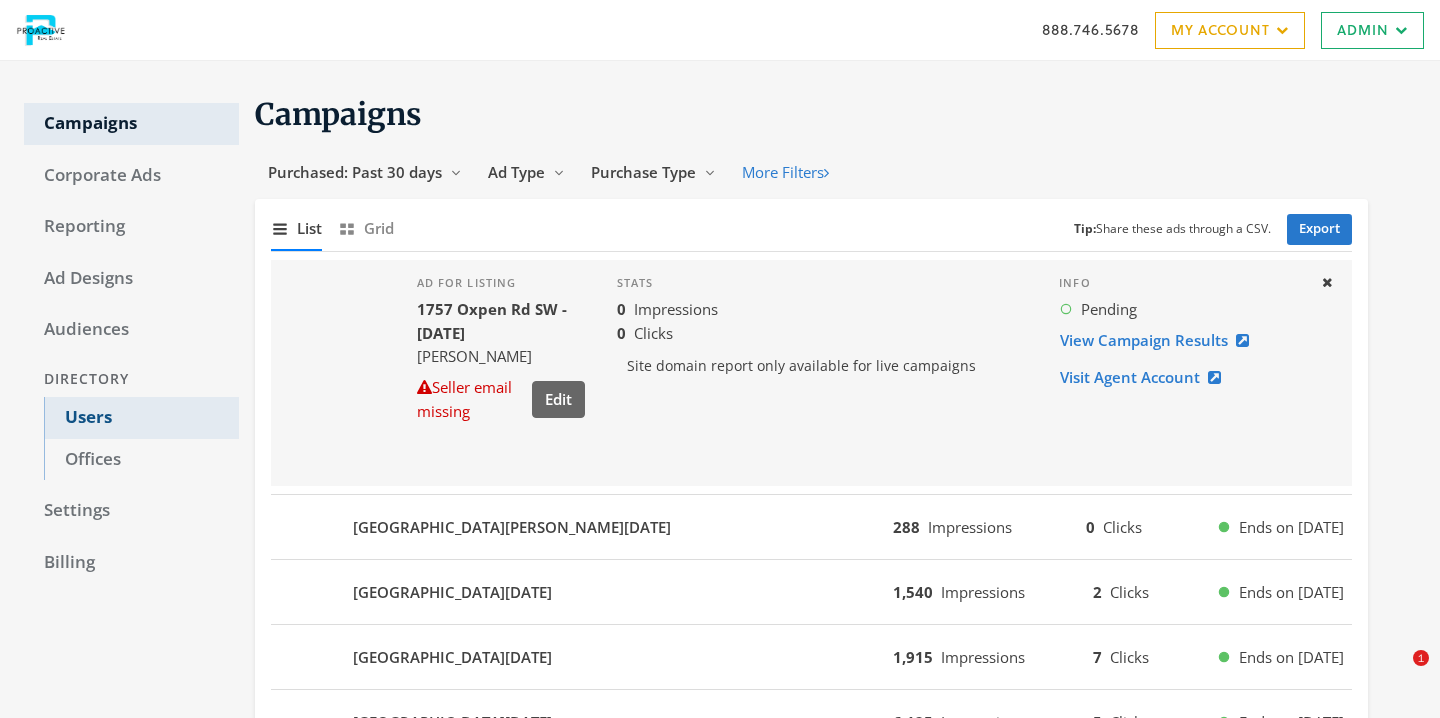 click on "Users" at bounding box center [141, 418] 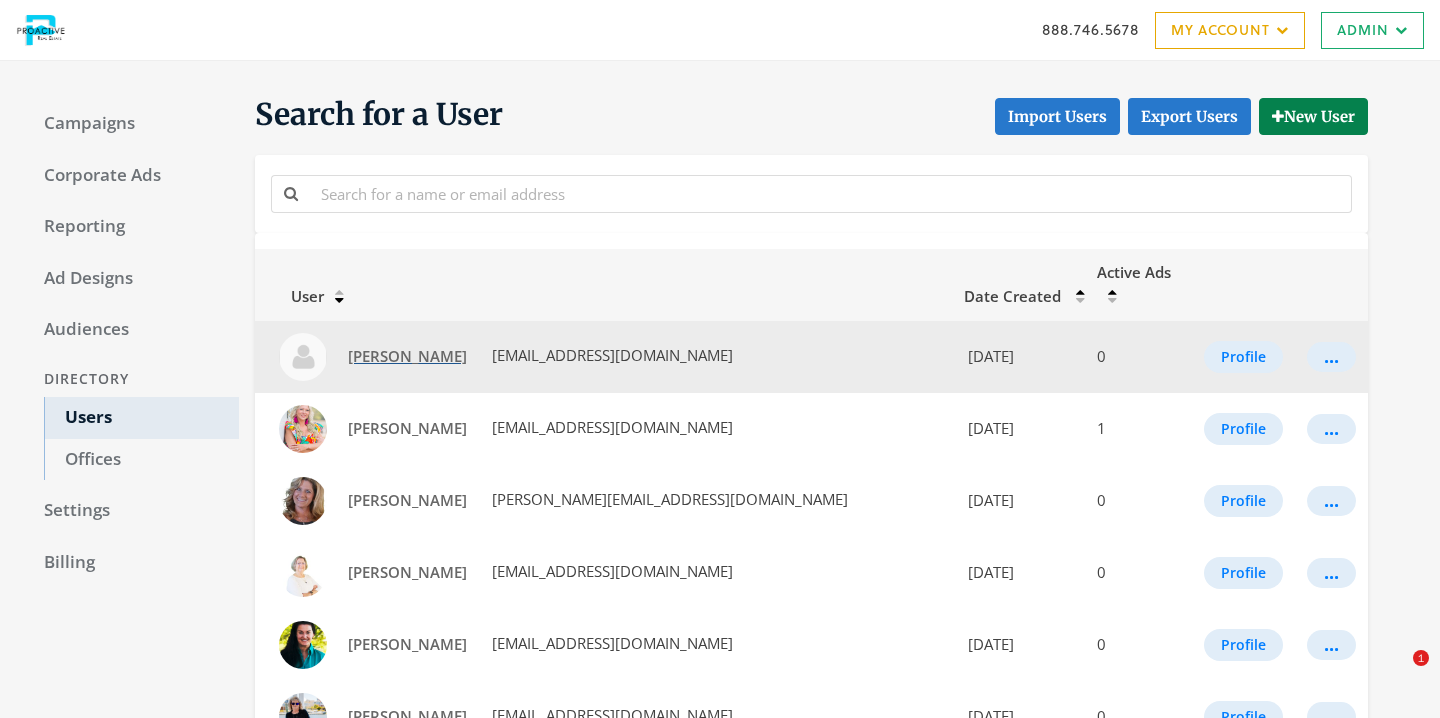 click on "[PERSON_NAME]" at bounding box center [407, 356] 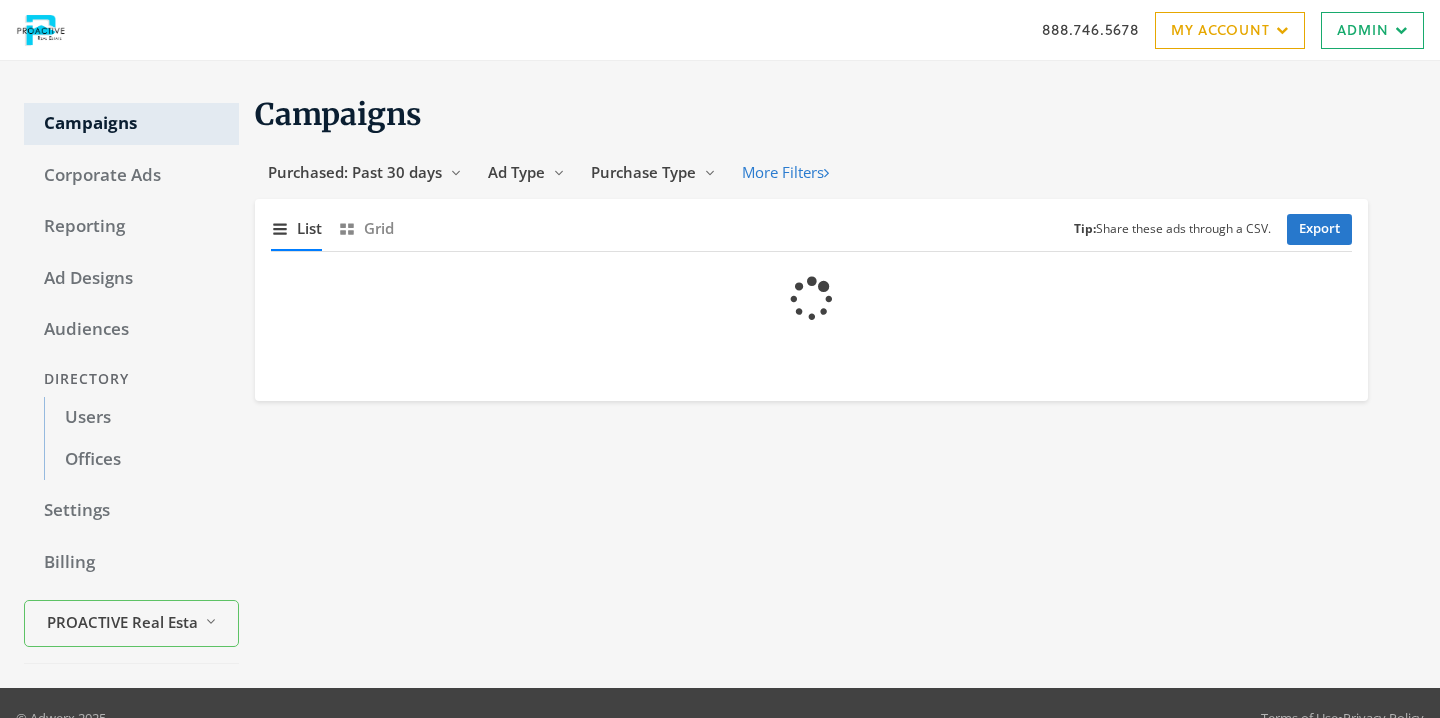 scroll, scrollTop: 0, scrollLeft: 0, axis: both 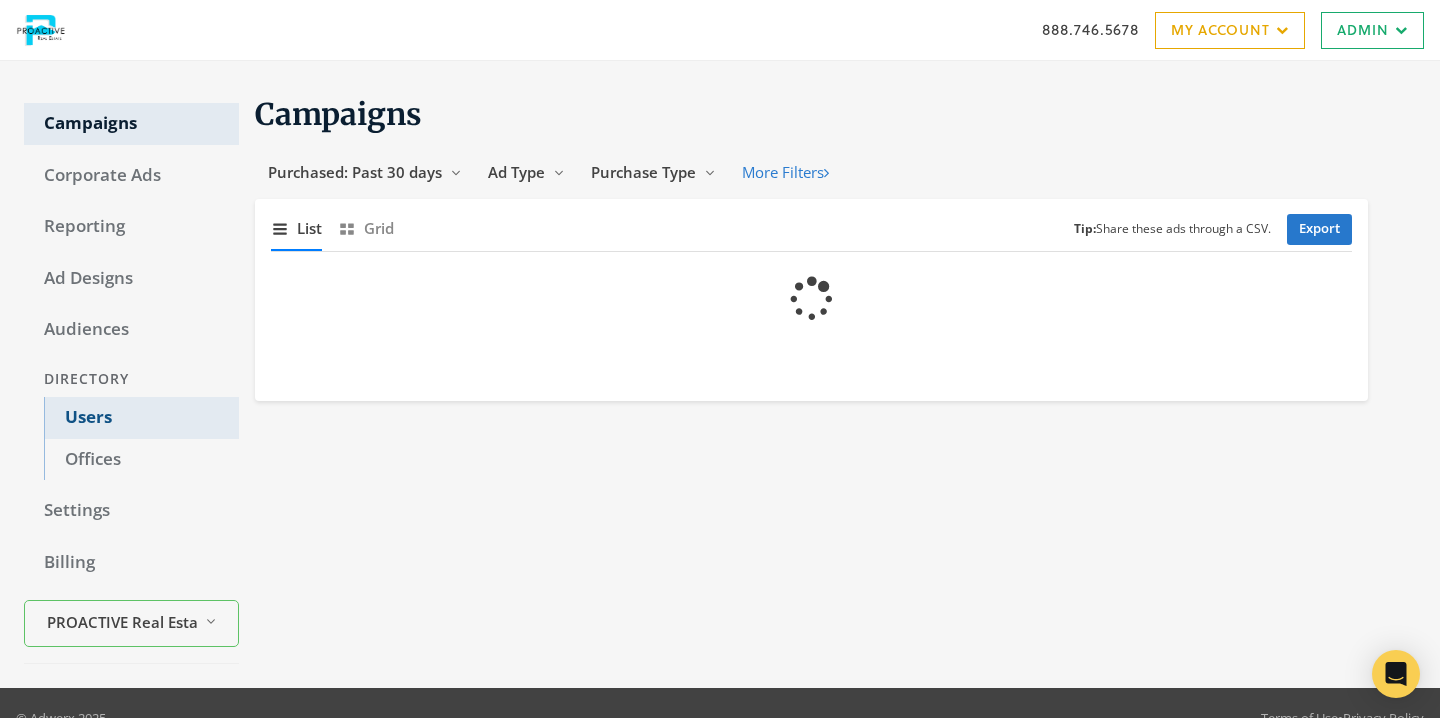 click on "Users" at bounding box center [141, 418] 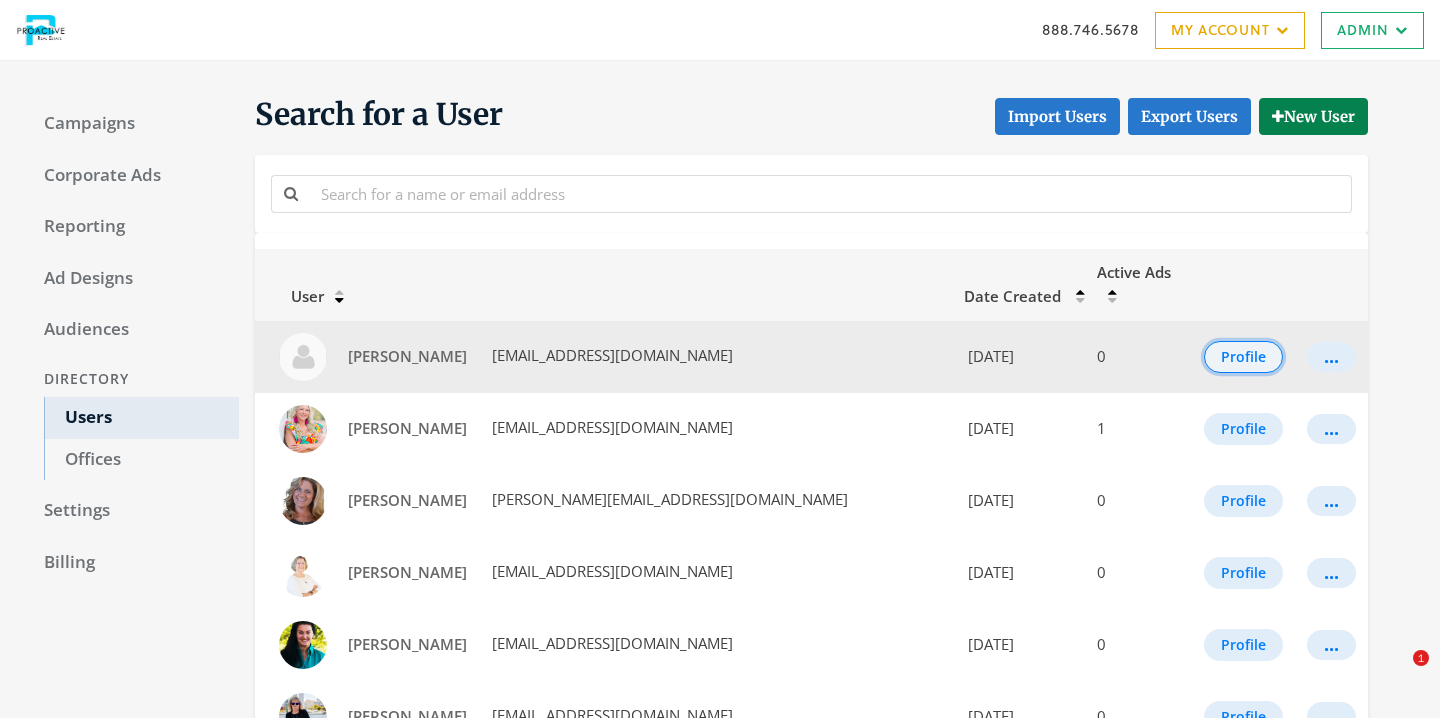 click on "Profile" at bounding box center [1243, 357] 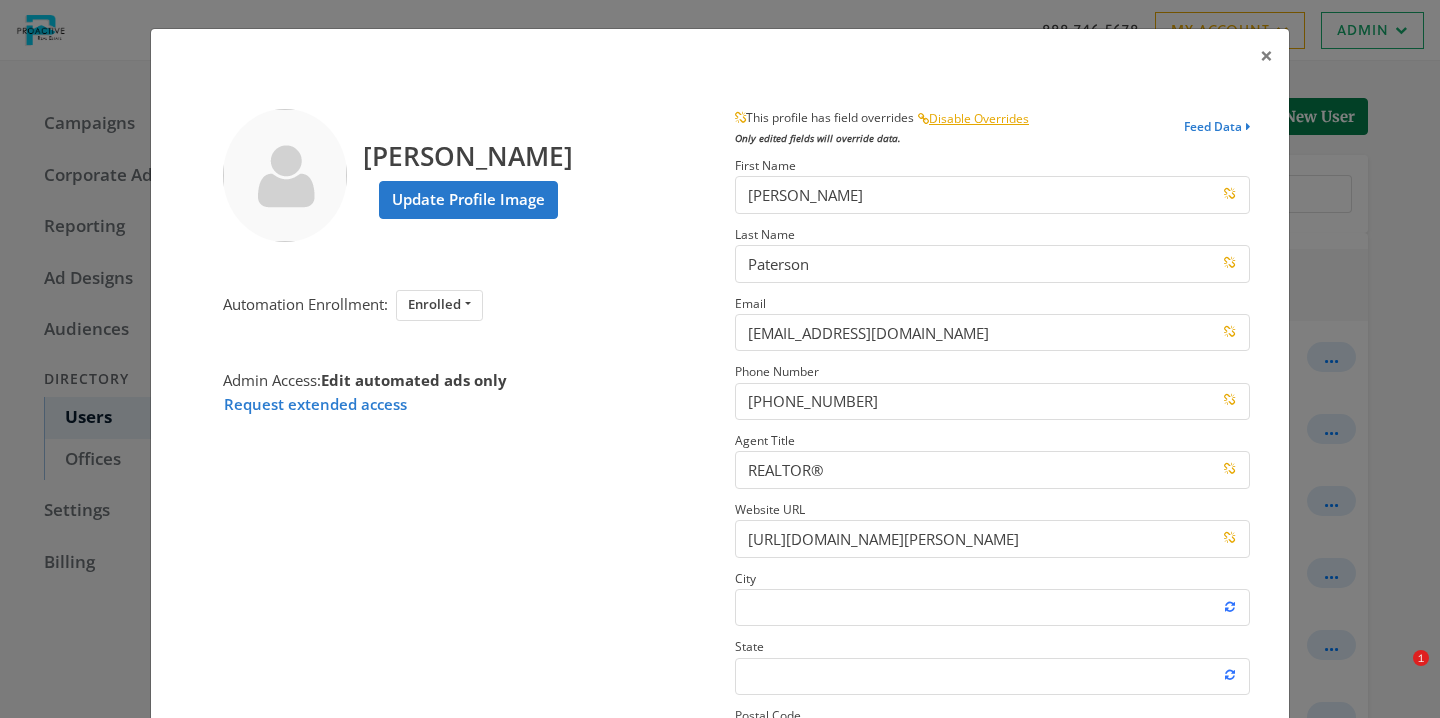 scroll, scrollTop: 298, scrollLeft: 0, axis: vertical 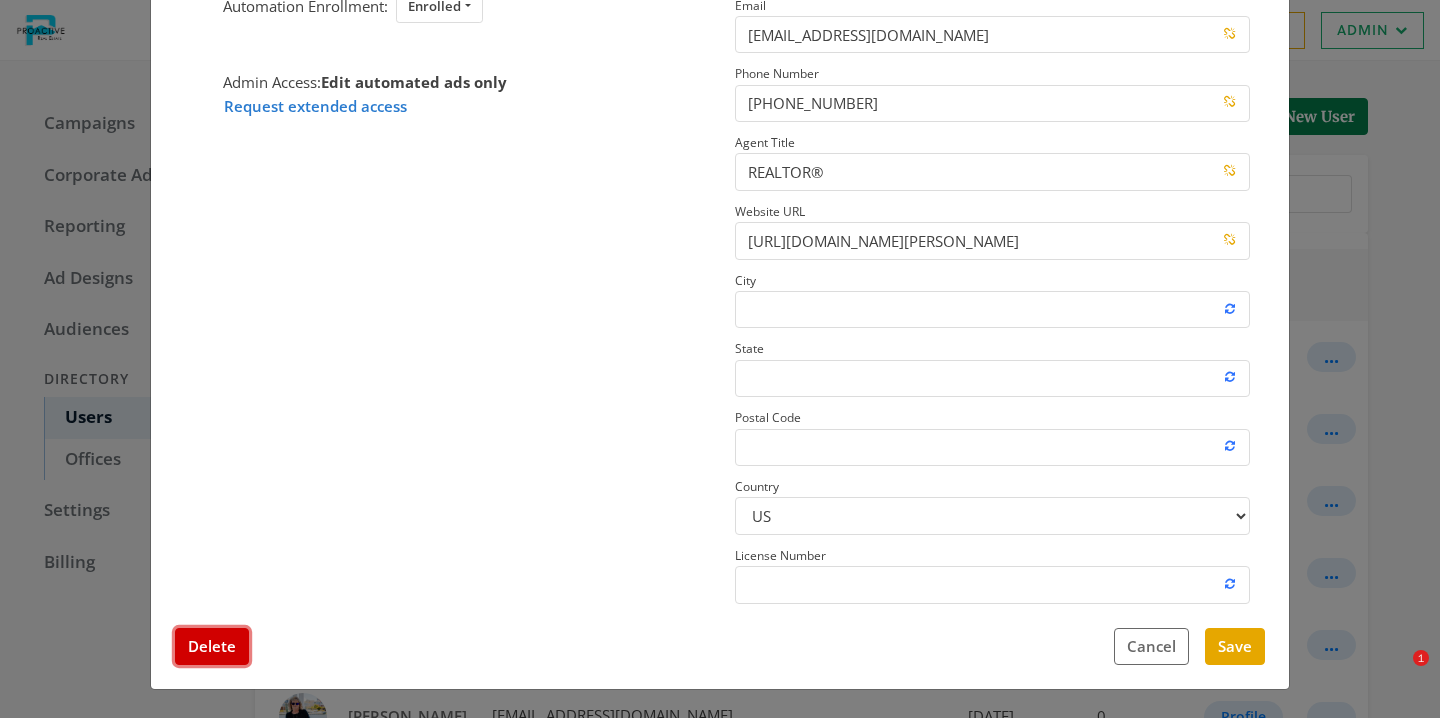 click on "Delete" at bounding box center (212, 646) 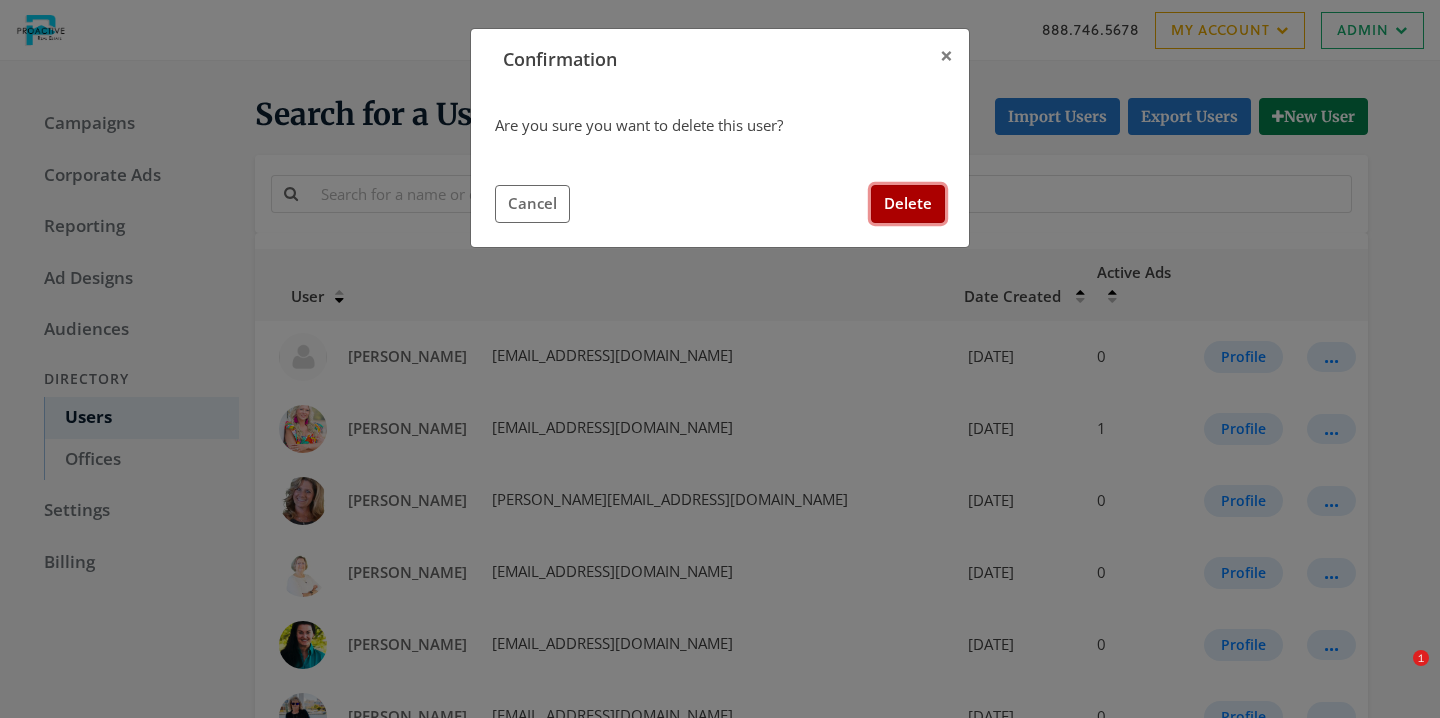 click on "Delete" at bounding box center [908, 203] 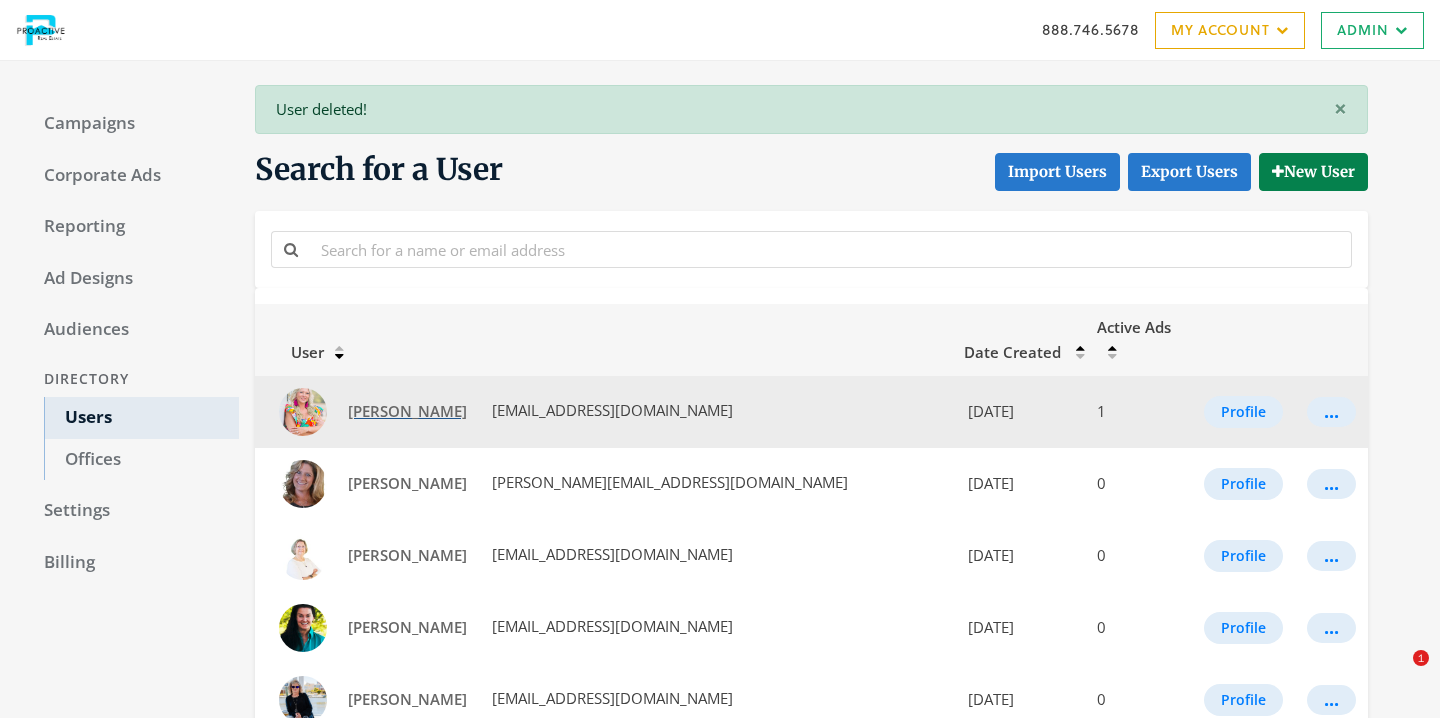click on "Amanda Paterson" at bounding box center [407, 411] 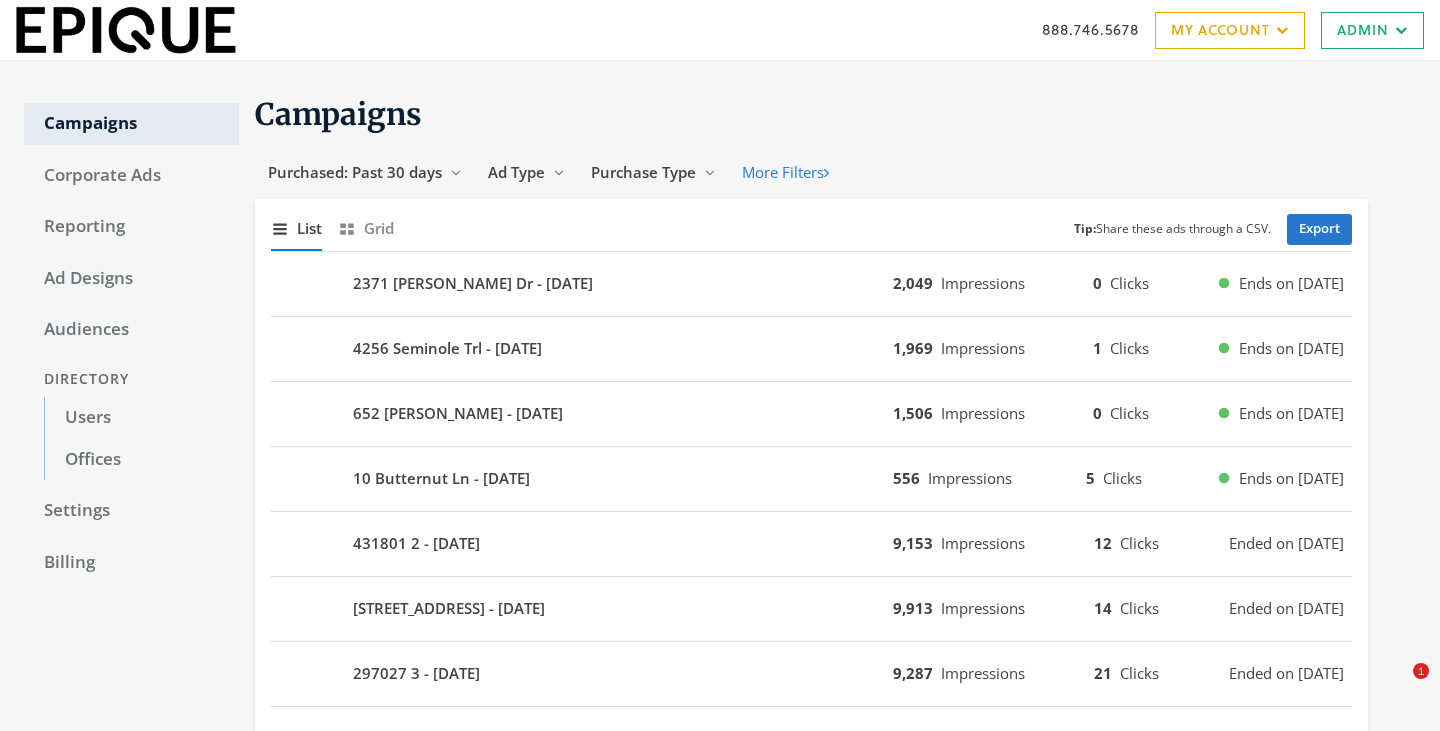 scroll, scrollTop: 0, scrollLeft: 0, axis: both 